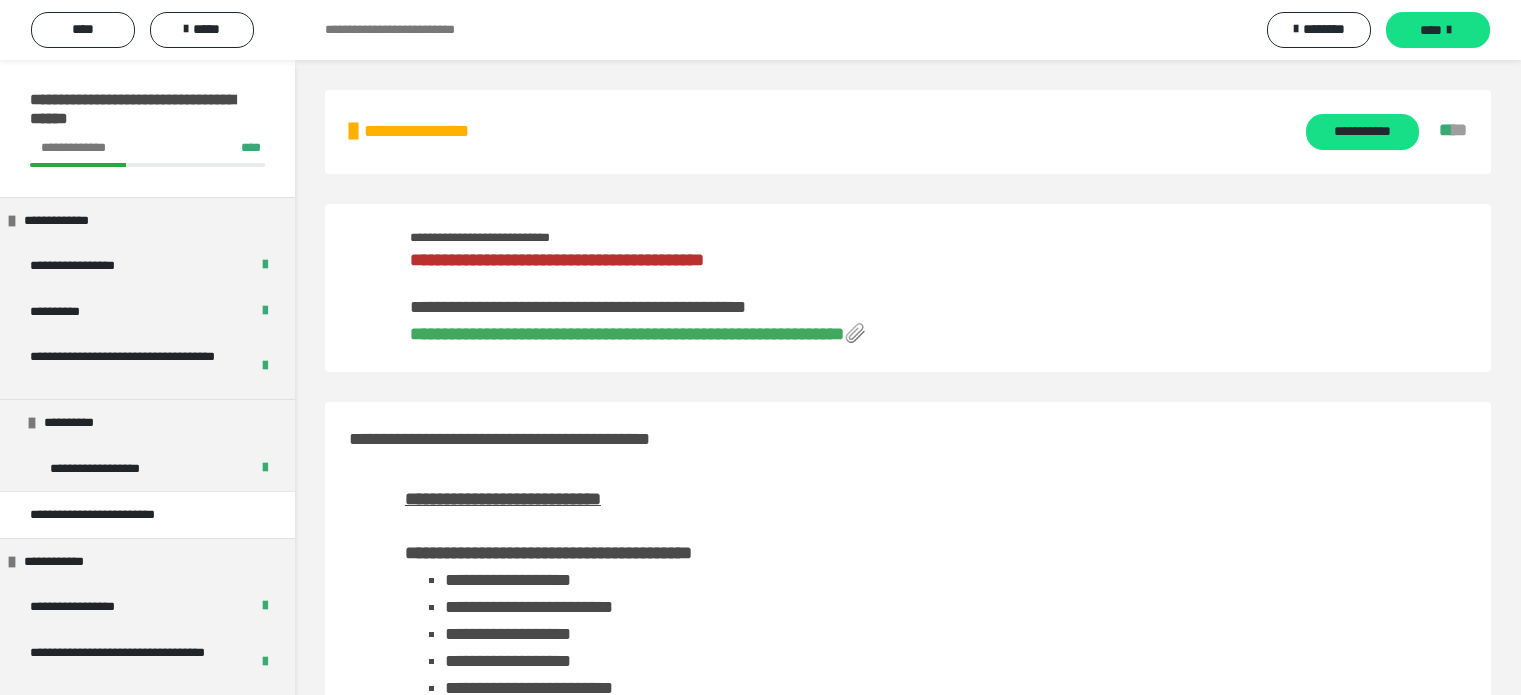 scroll, scrollTop: 1100, scrollLeft: 0, axis: vertical 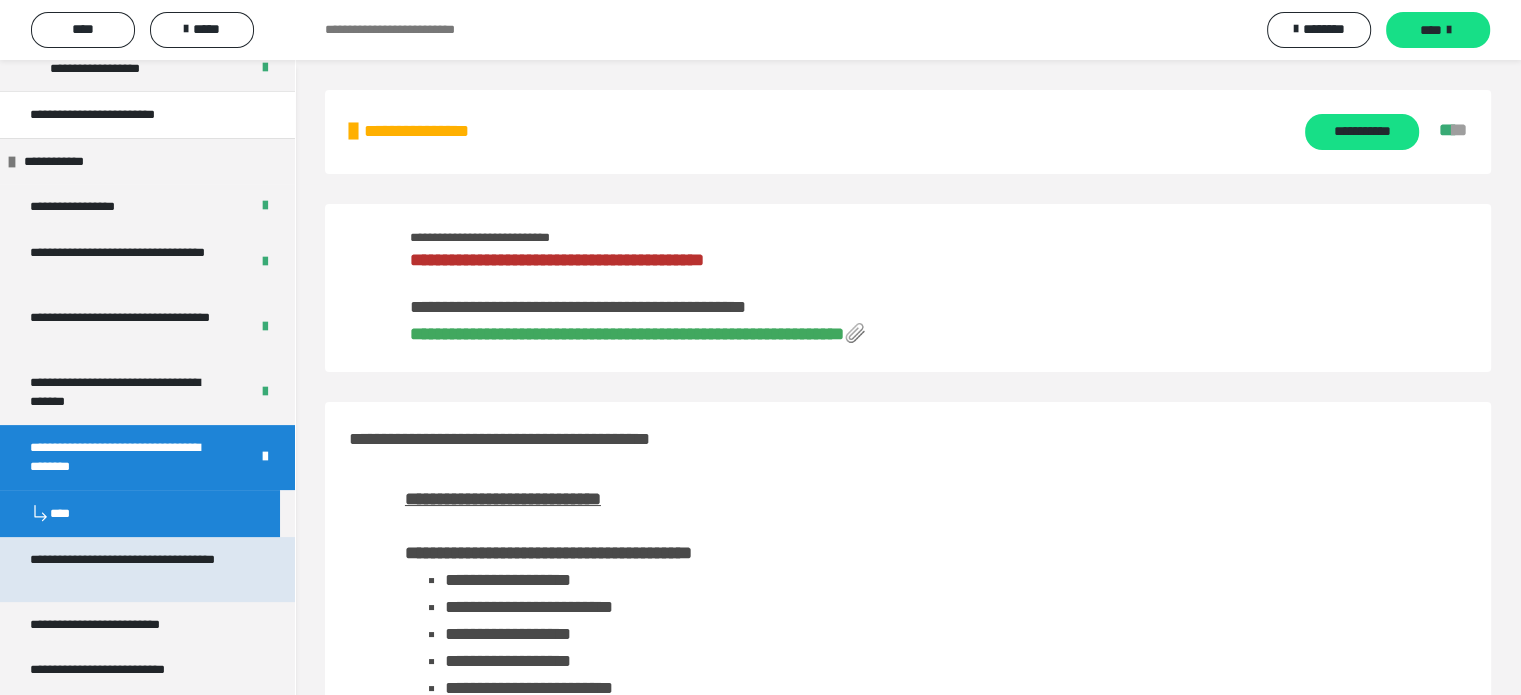 click on "**********" at bounding box center (132, 569) 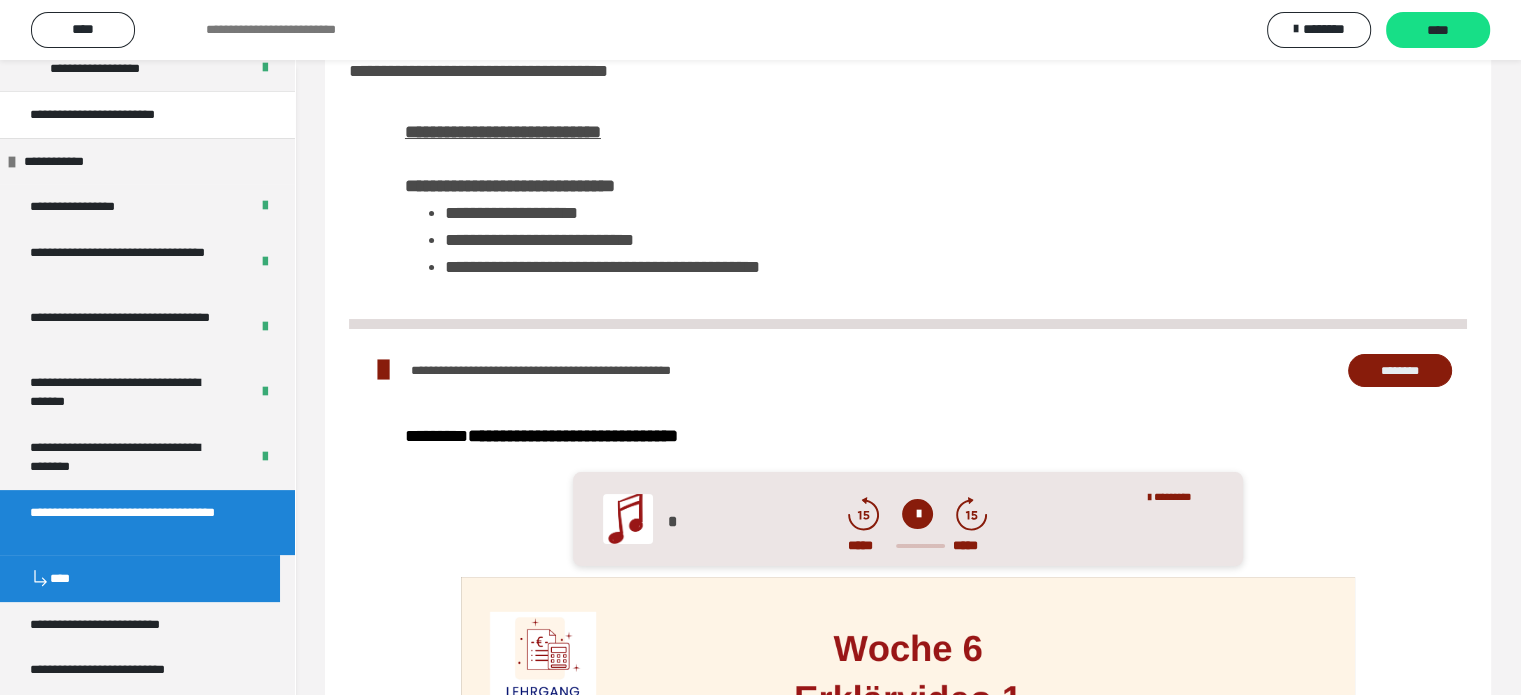 scroll, scrollTop: 0, scrollLeft: 0, axis: both 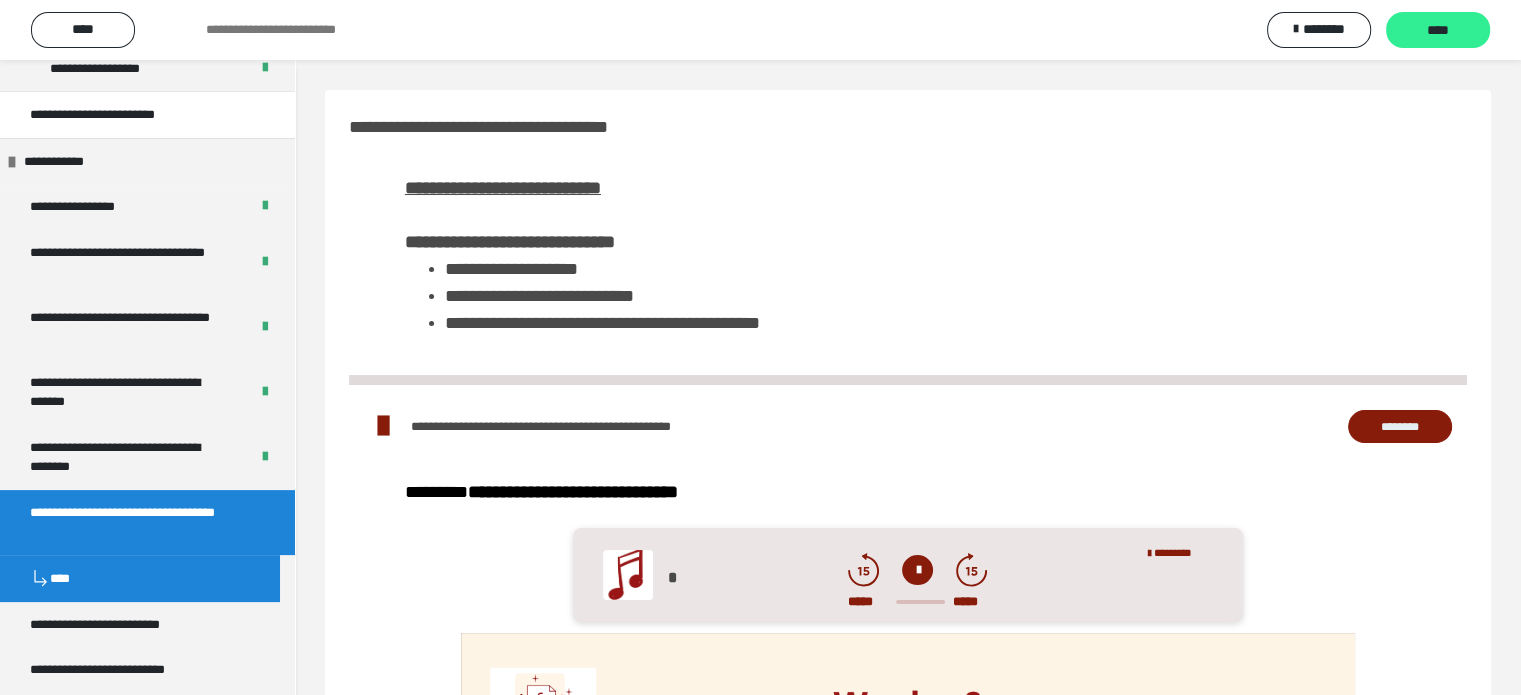 click on "****" at bounding box center [1438, 31] 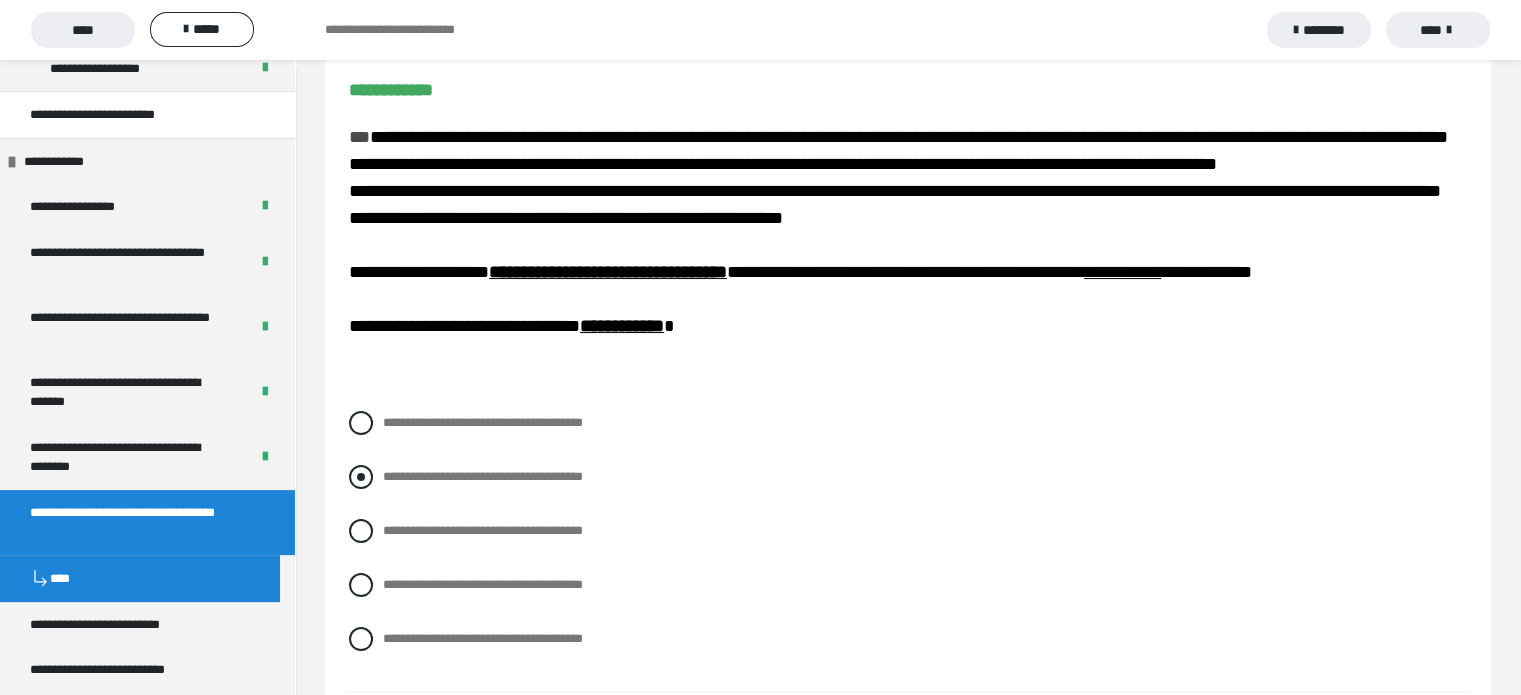 scroll, scrollTop: 200, scrollLeft: 0, axis: vertical 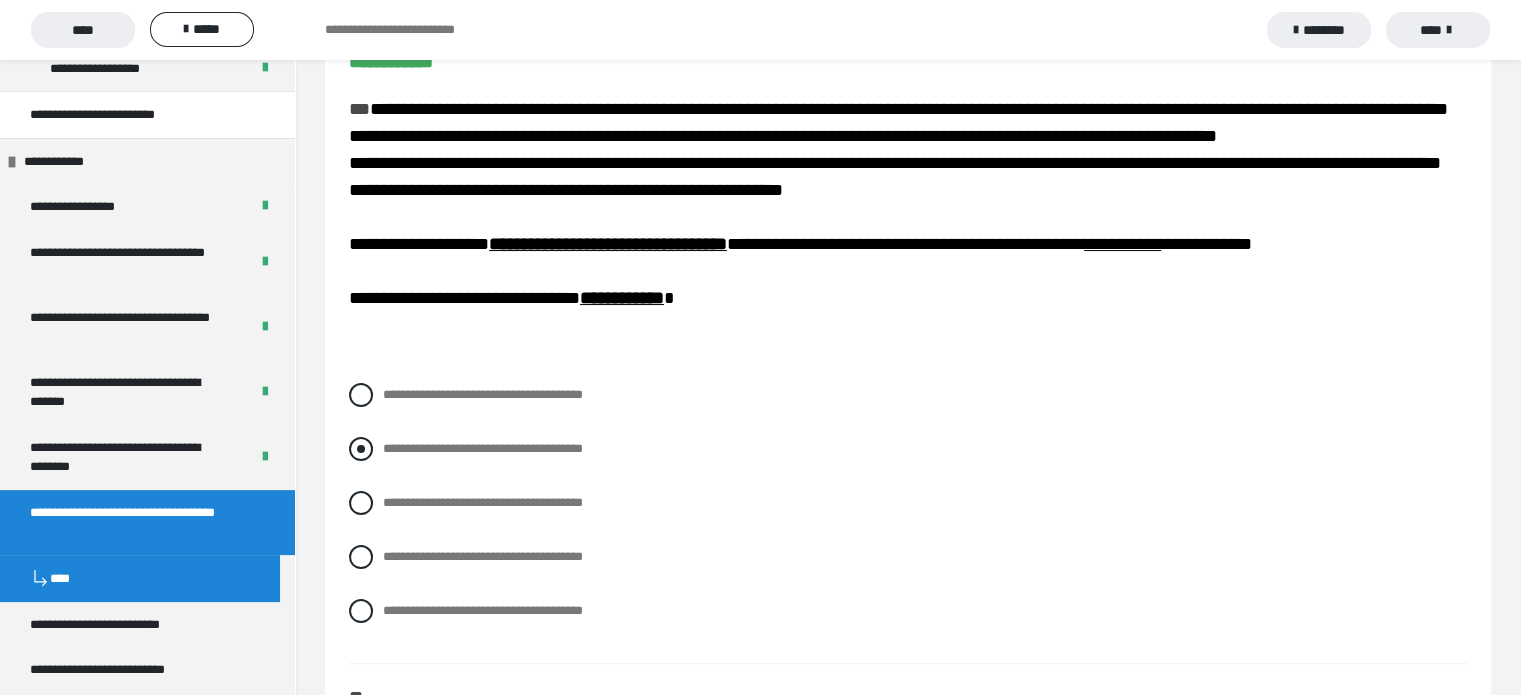 click on "**********" at bounding box center [483, 448] 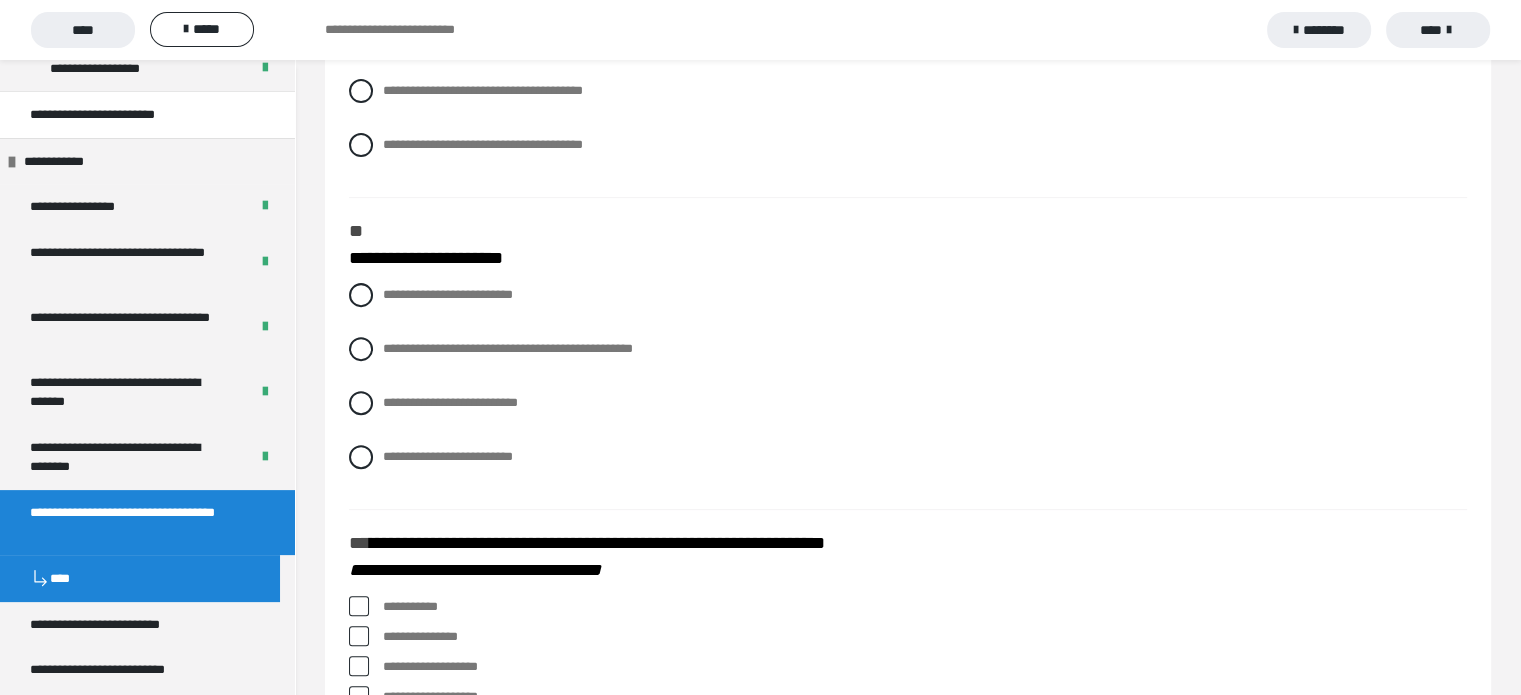 scroll, scrollTop: 700, scrollLeft: 0, axis: vertical 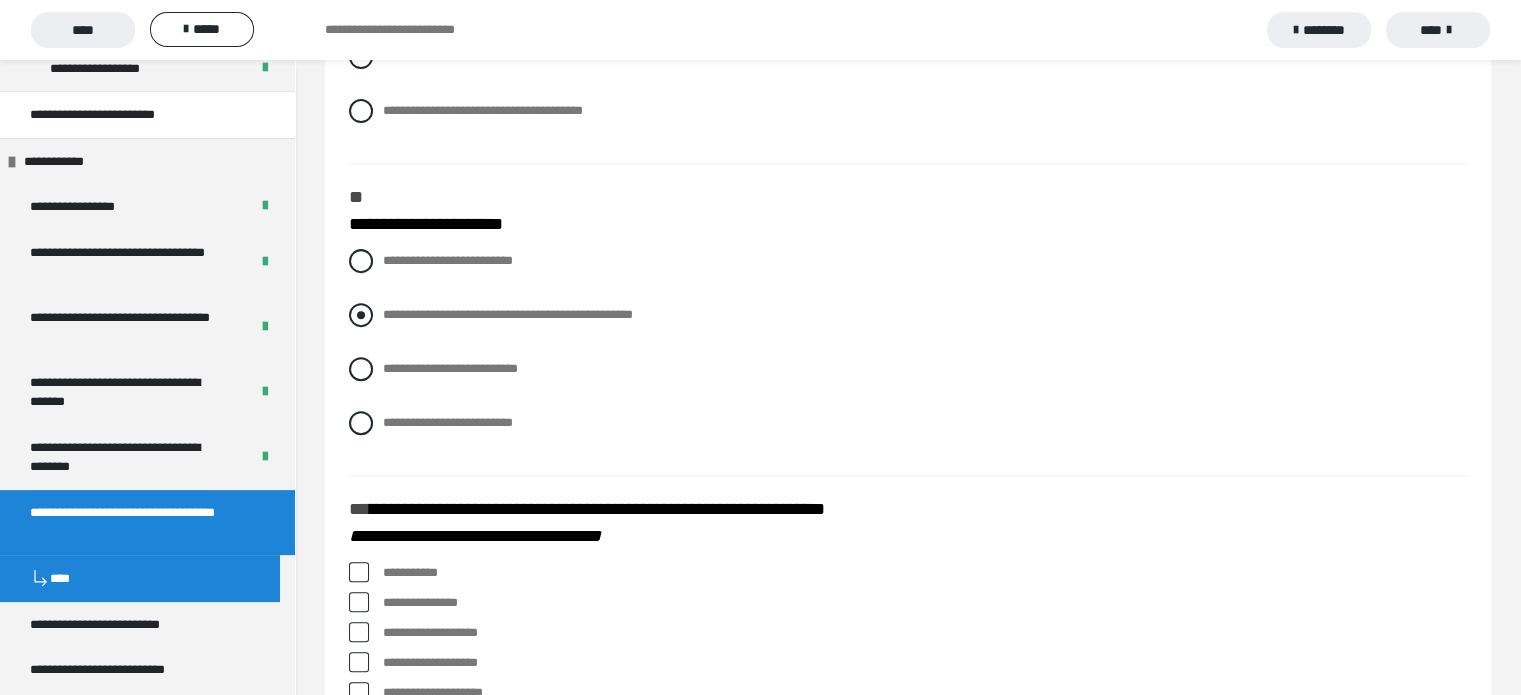click on "**********" at bounding box center (508, 314) 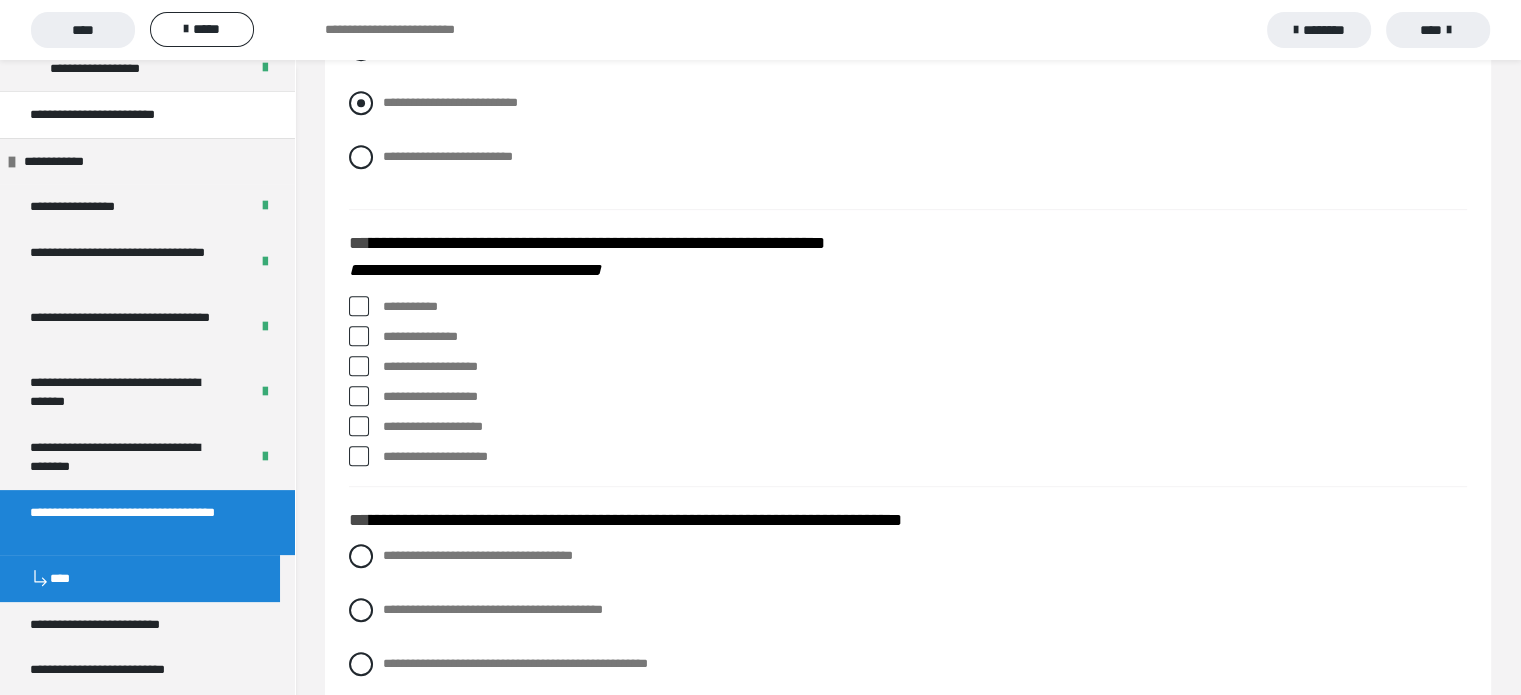 scroll, scrollTop: 1000, scrollLeft: 0, axis: vertical 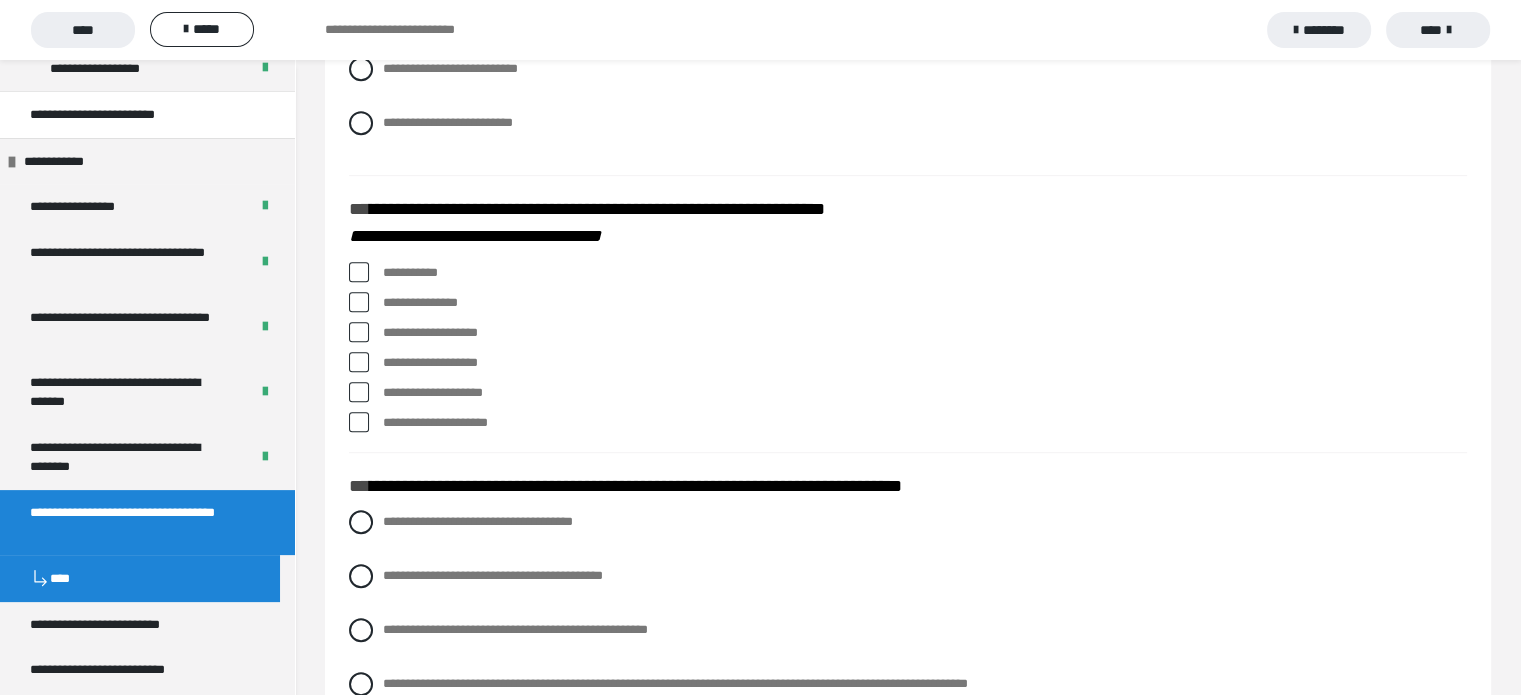 click on "**********" at bounding box center [925, 423] 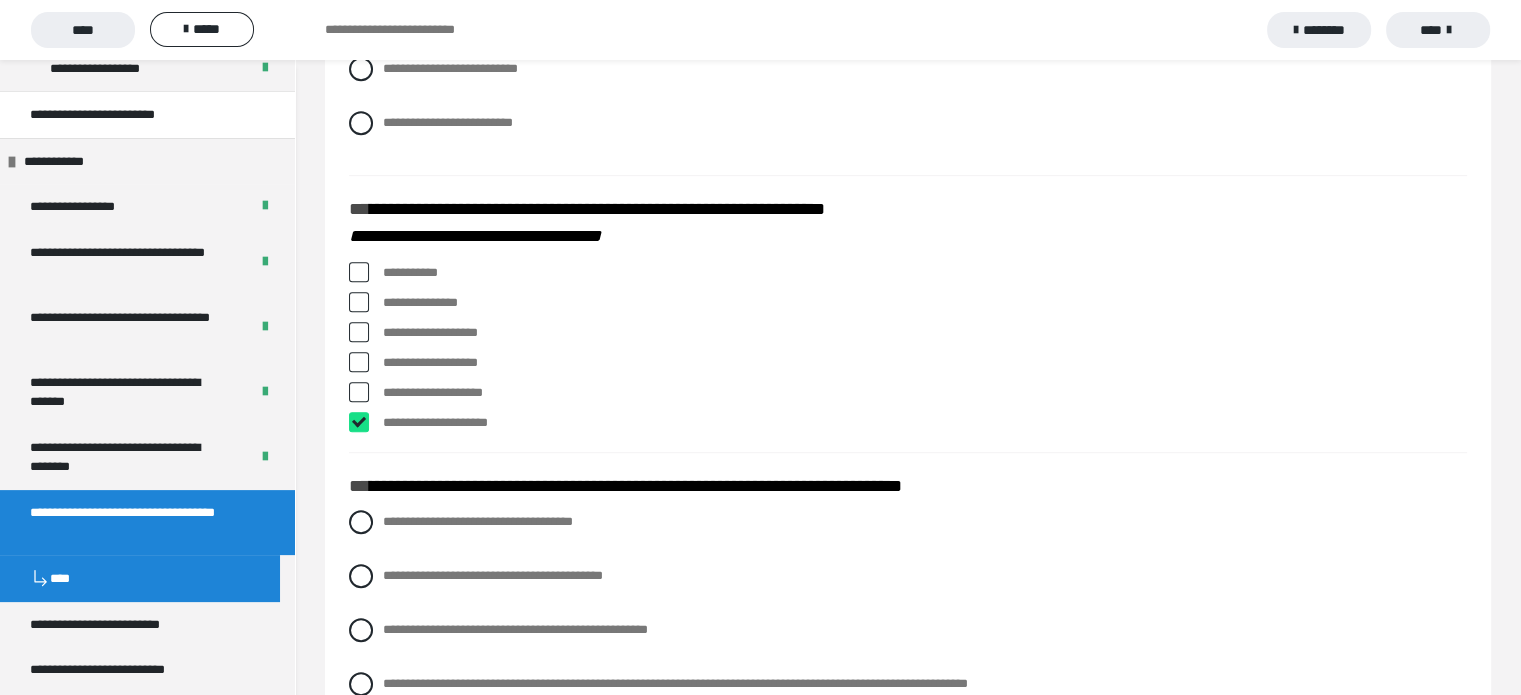 checkbox on "****" 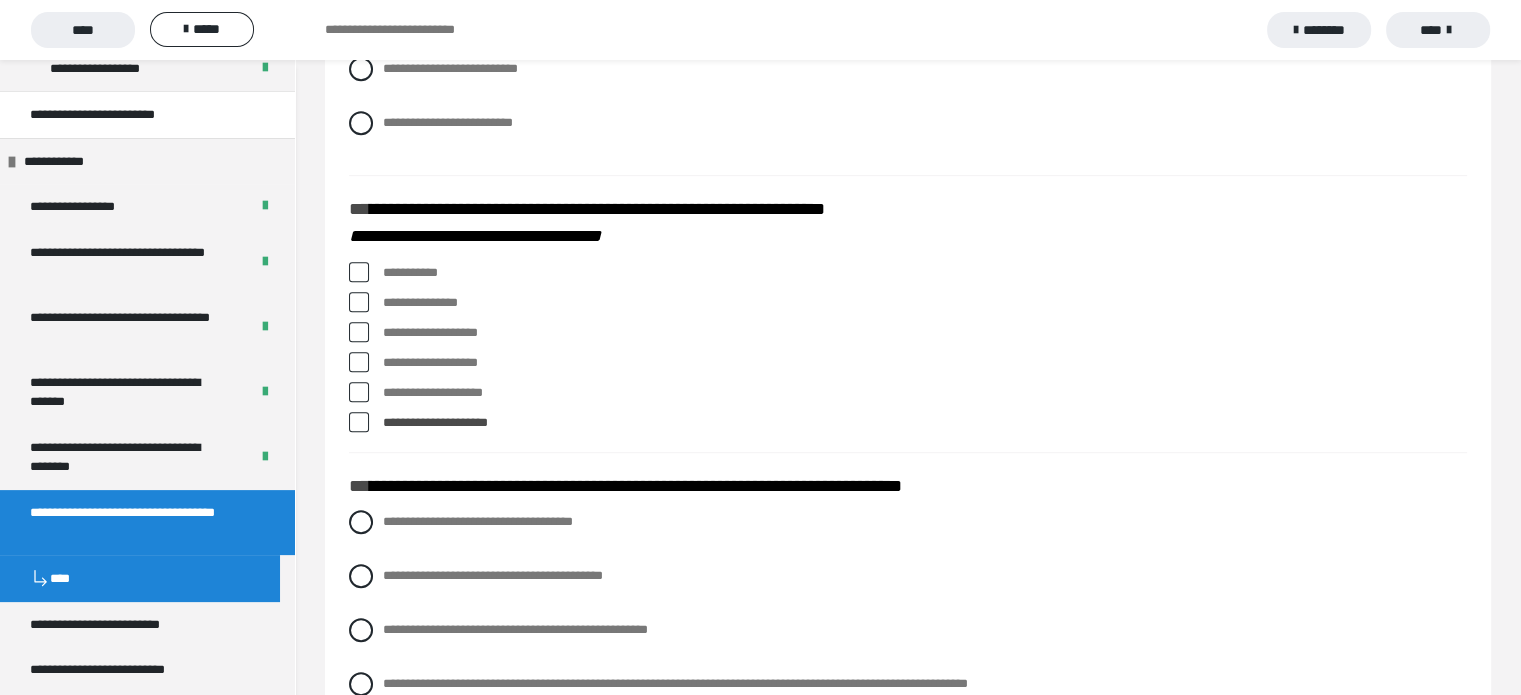 click on "**********" at bounding box center [925, 363] 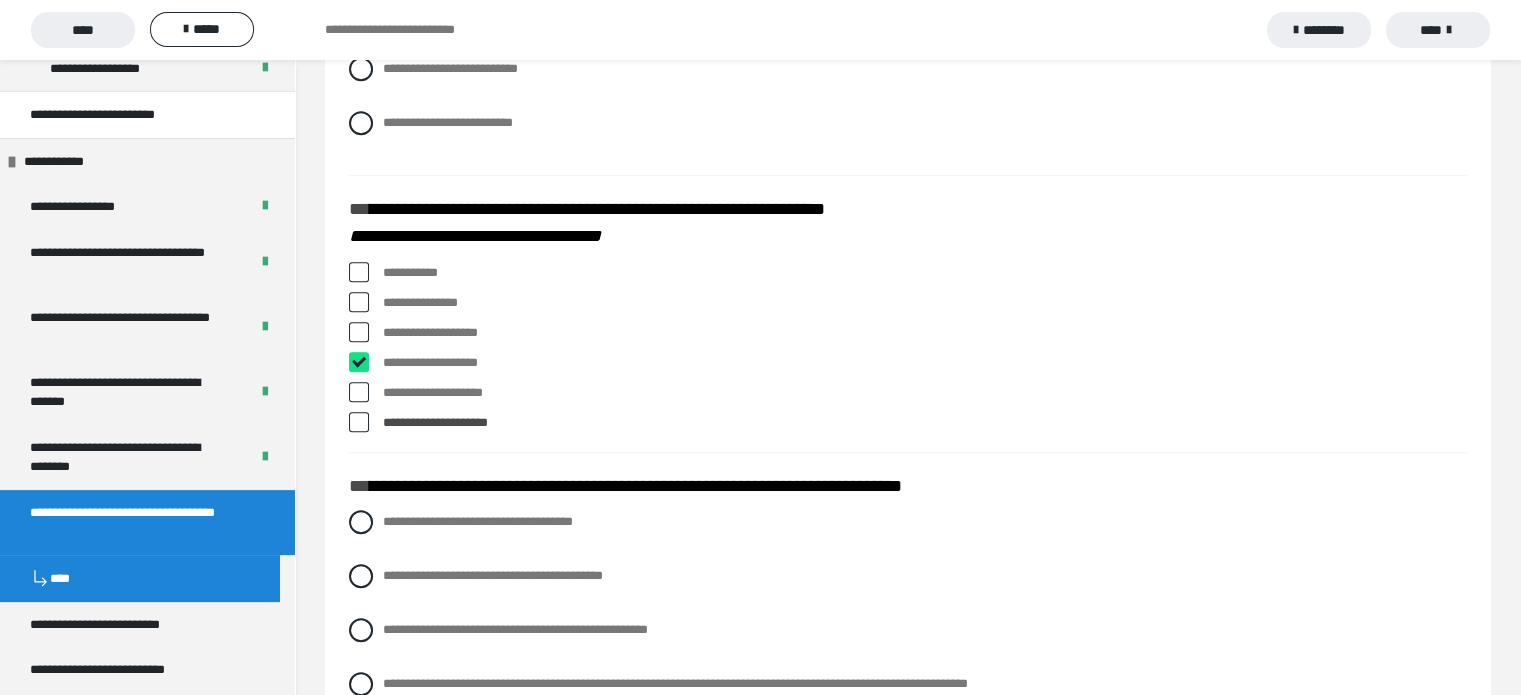 checkbox on "****" 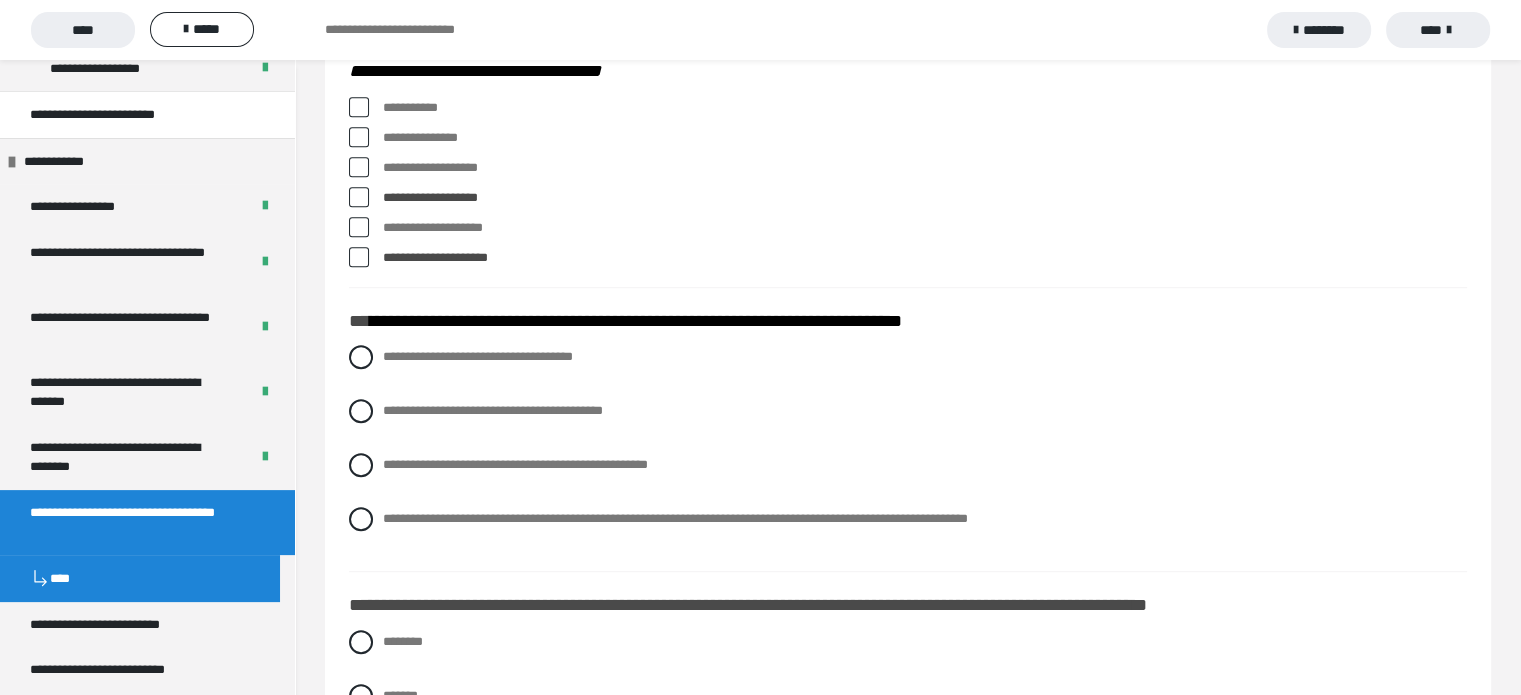 scroll, scrollTop: 1200, scrollLeft: 0, axis: vertical 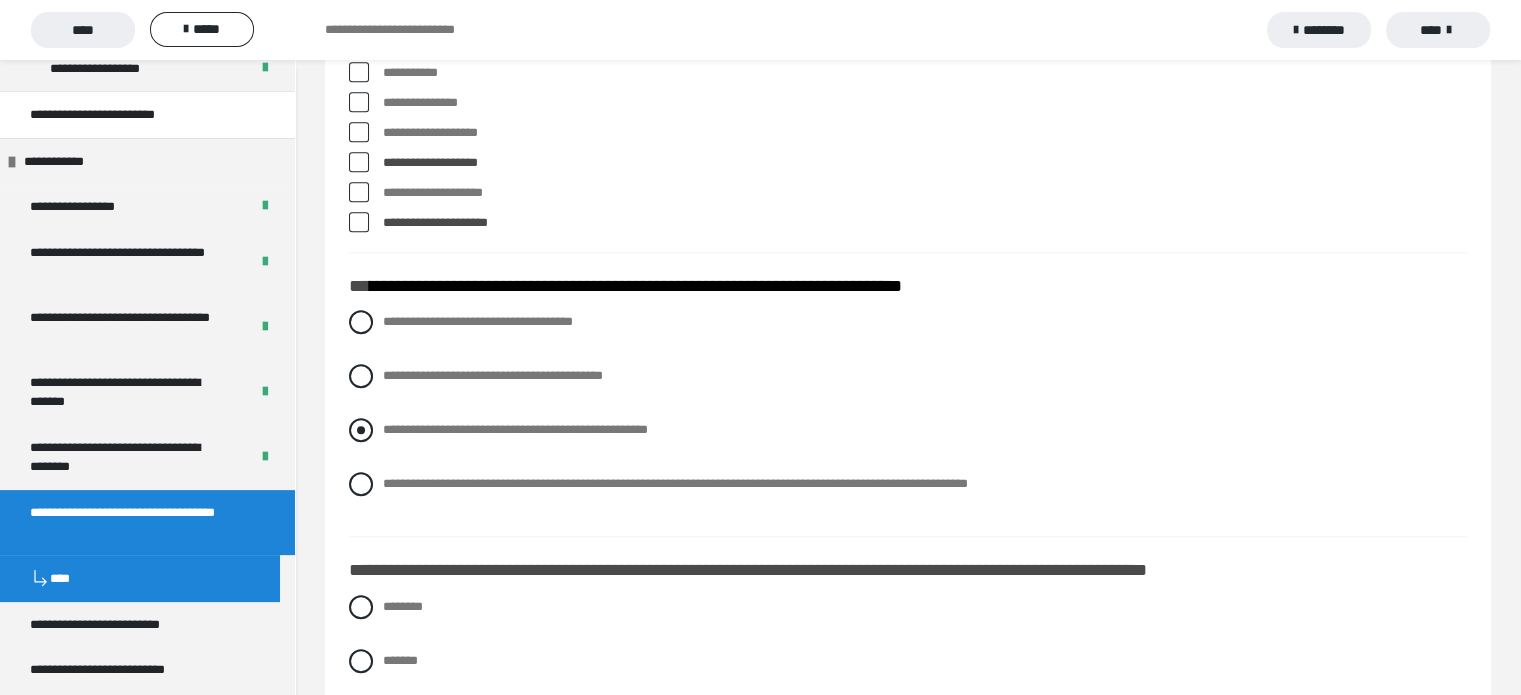 click on "**********" at bounding box center [515, 429] 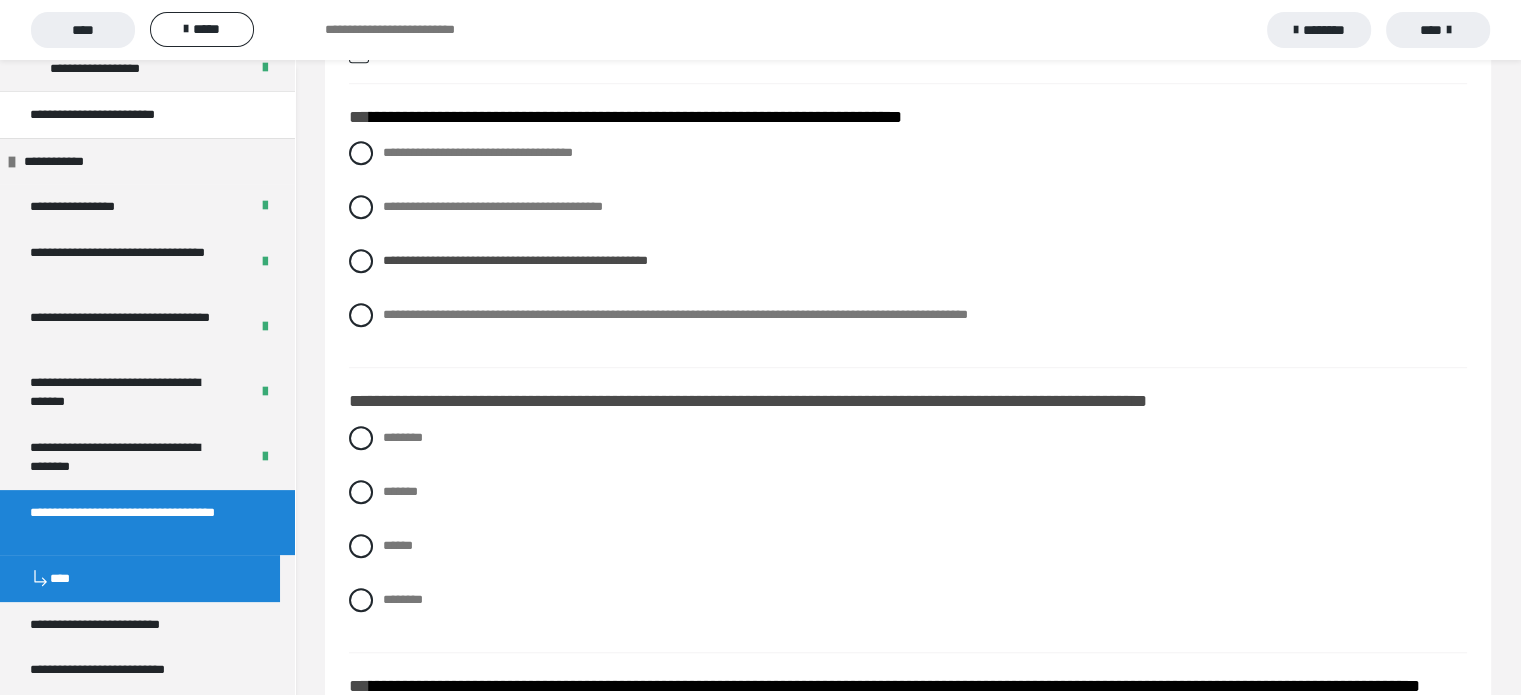 scroll, scrollTop: 1400, scrollLeft: 0, axis: vertical 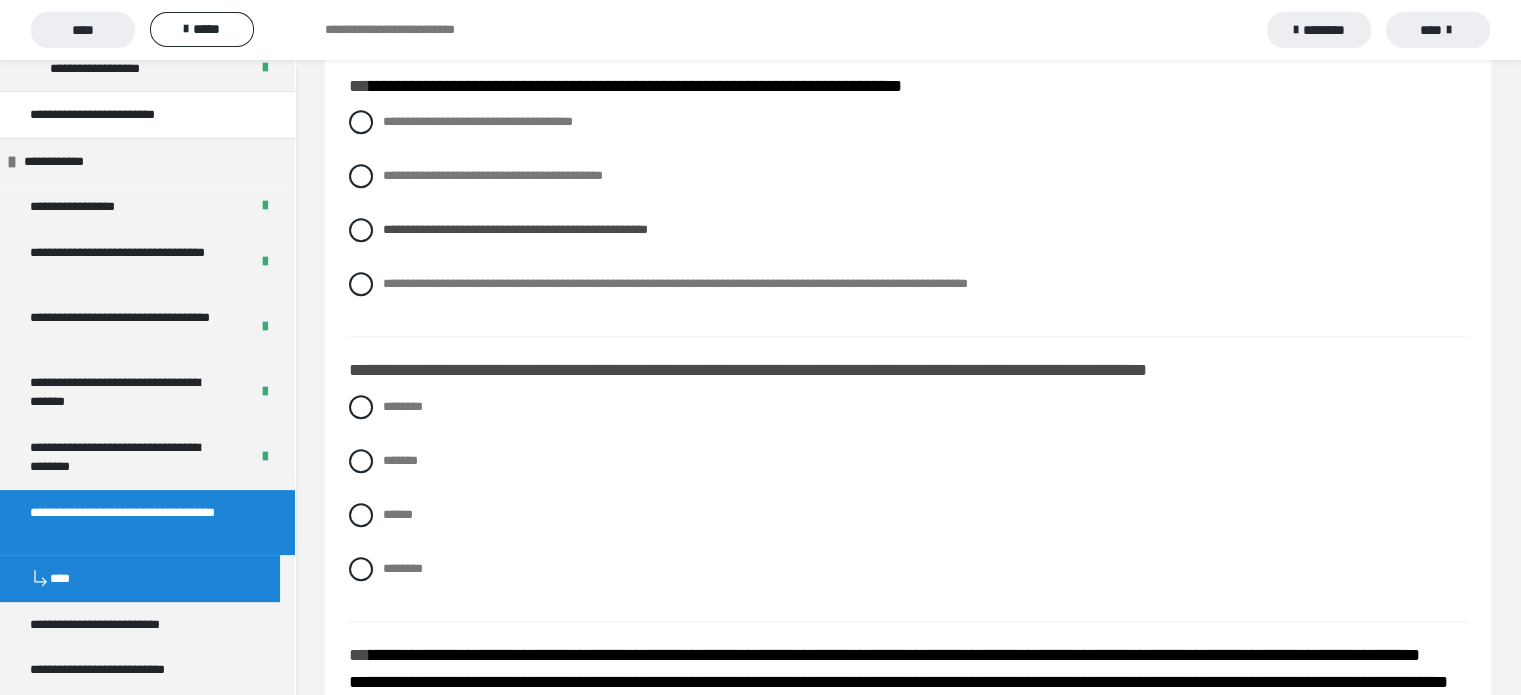 drag, startPoint x: 1153, startPoint y: 335, endPoint x: 783, endPoint y: 371, distance: 371.74722 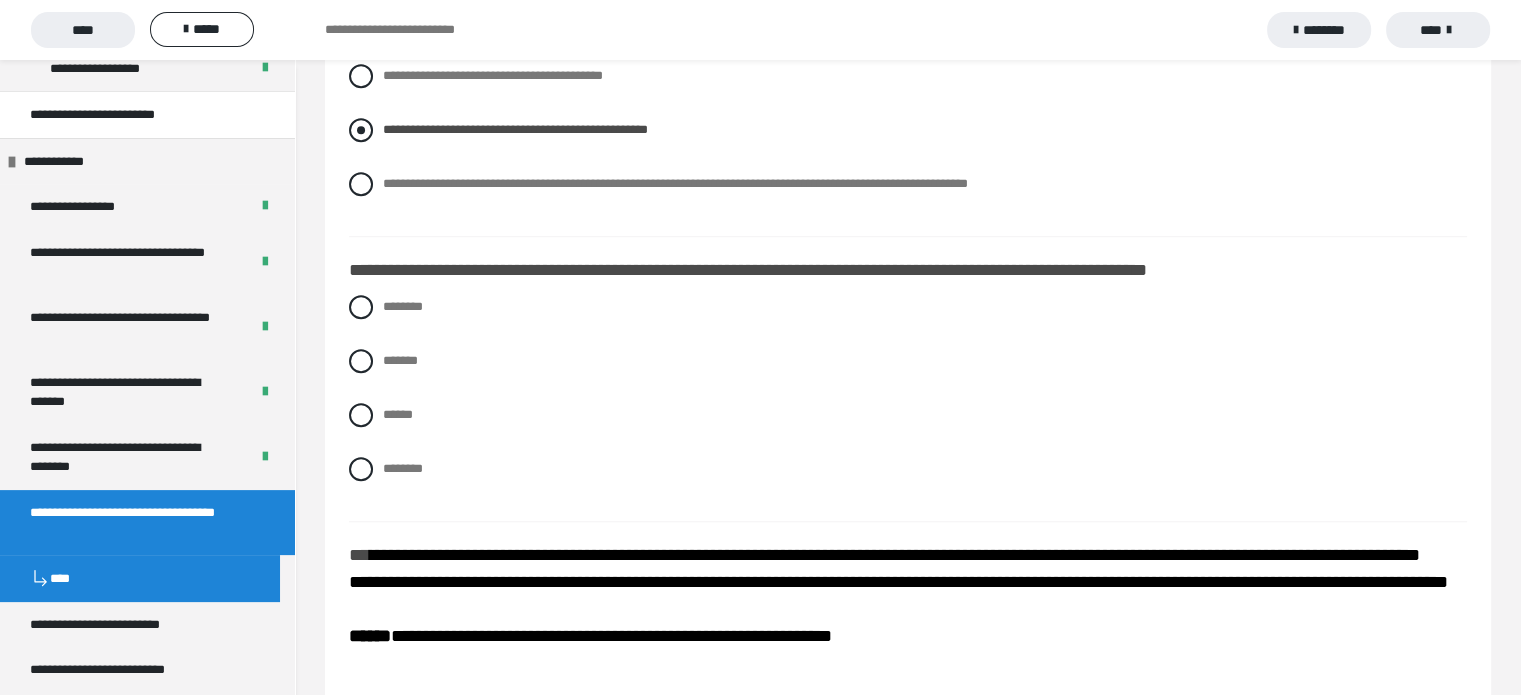 scroll, scrollTop: 1600, scrollLeft: 0, axis: vertical 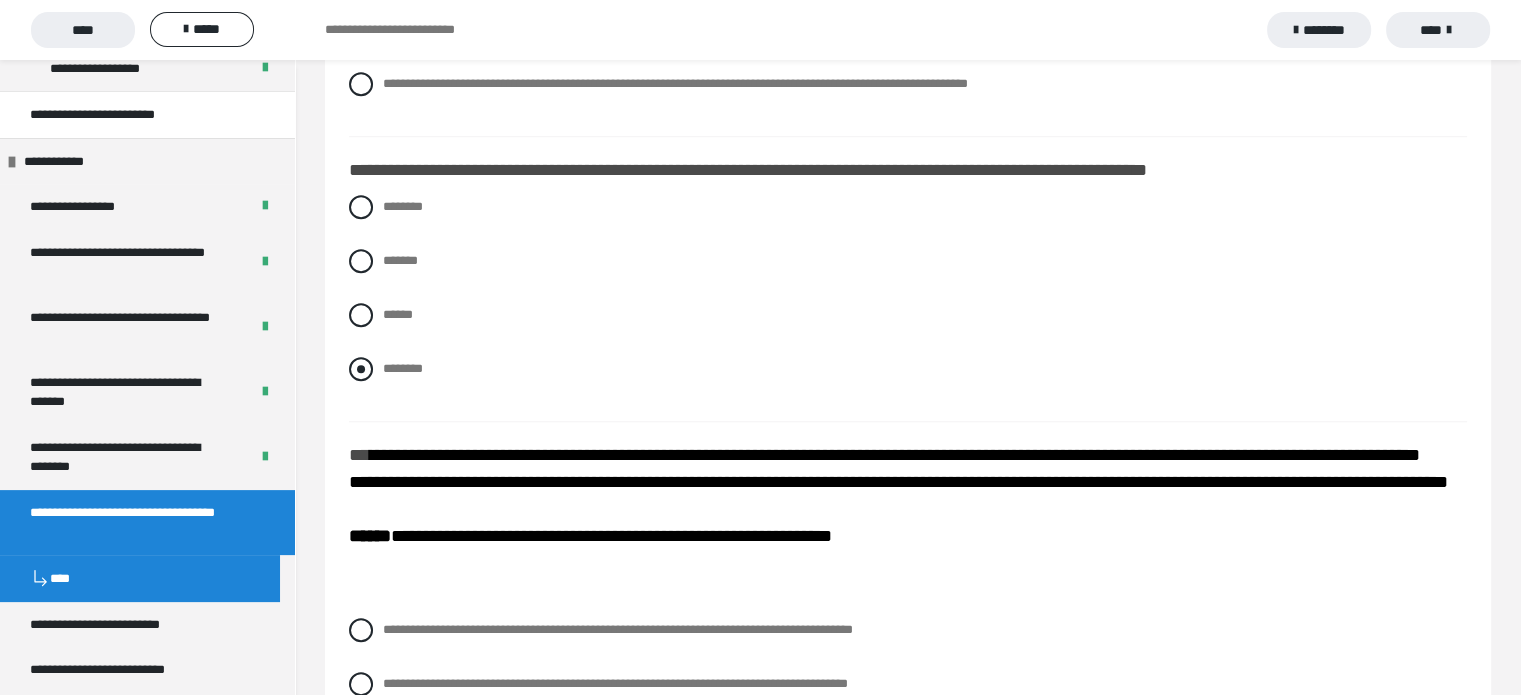 click on "********" at bounding box center [403, 368] 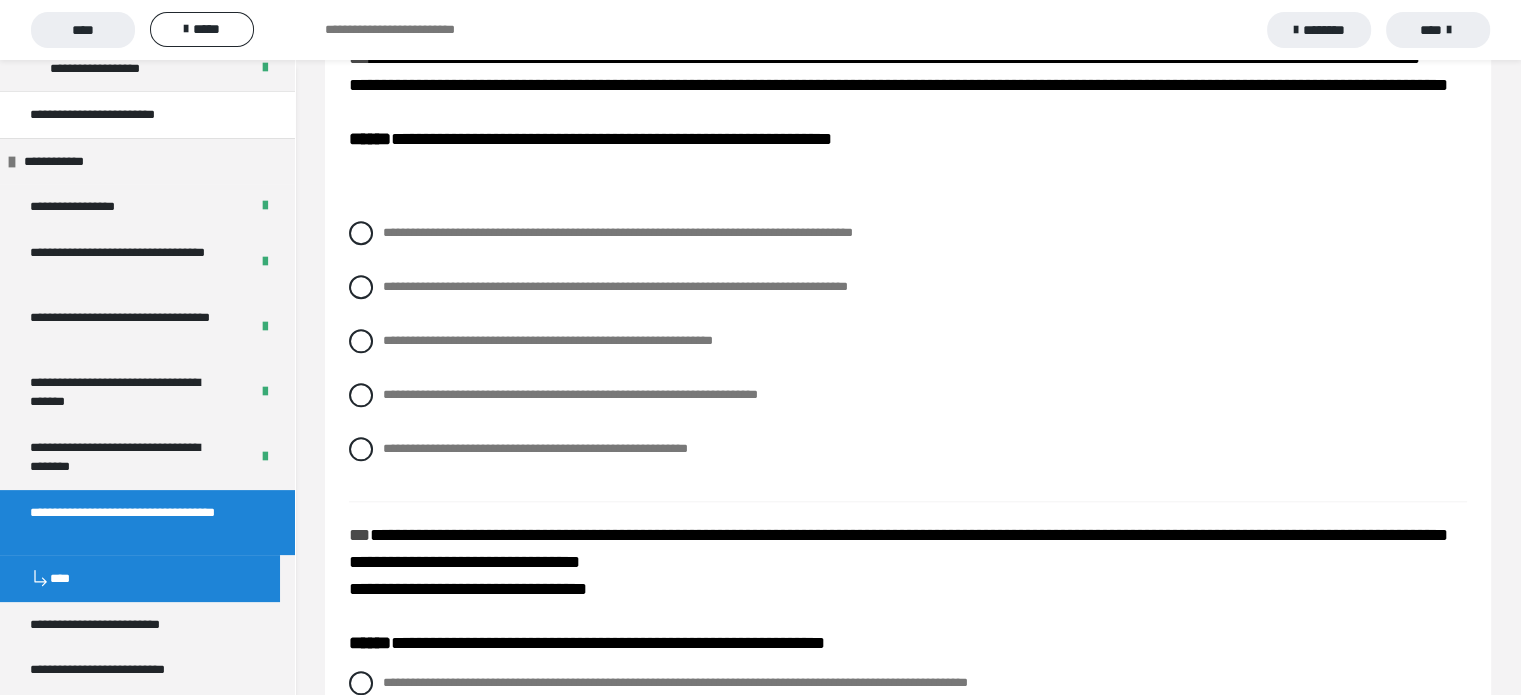 scroll, scrollTop: 2000, scrollLeft: 0, axis: vertical 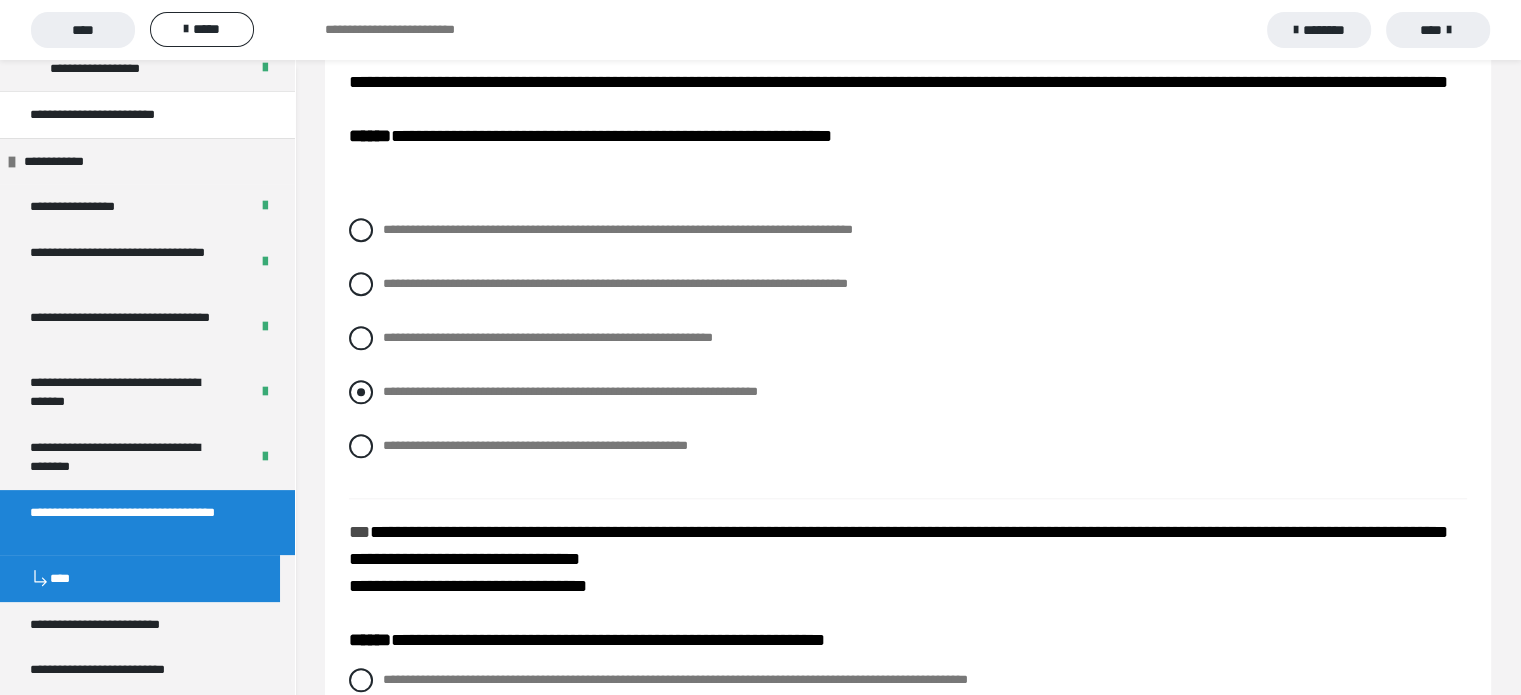 click on "**********" at bounding box center (570, 391) 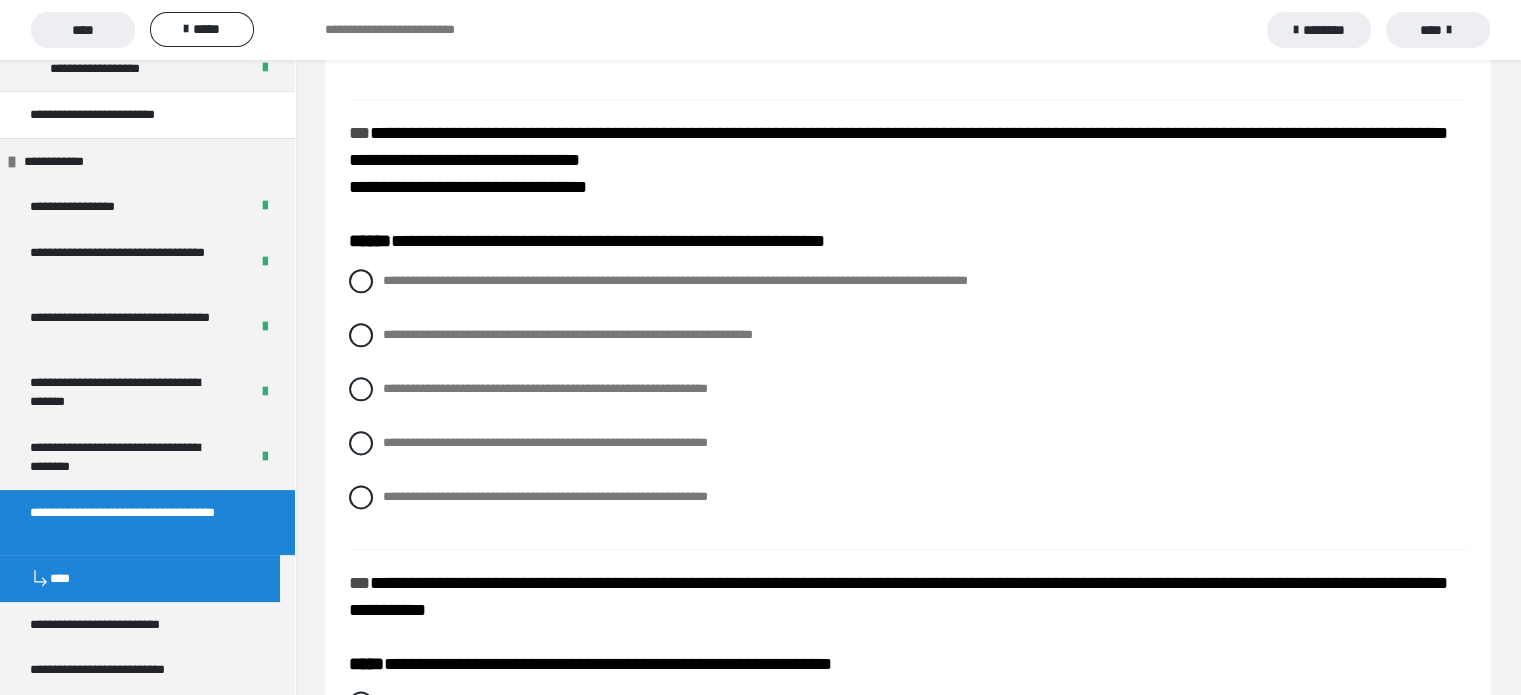 scroll, scrollTop: 2400, scrollLeft: 0, axis: vertical 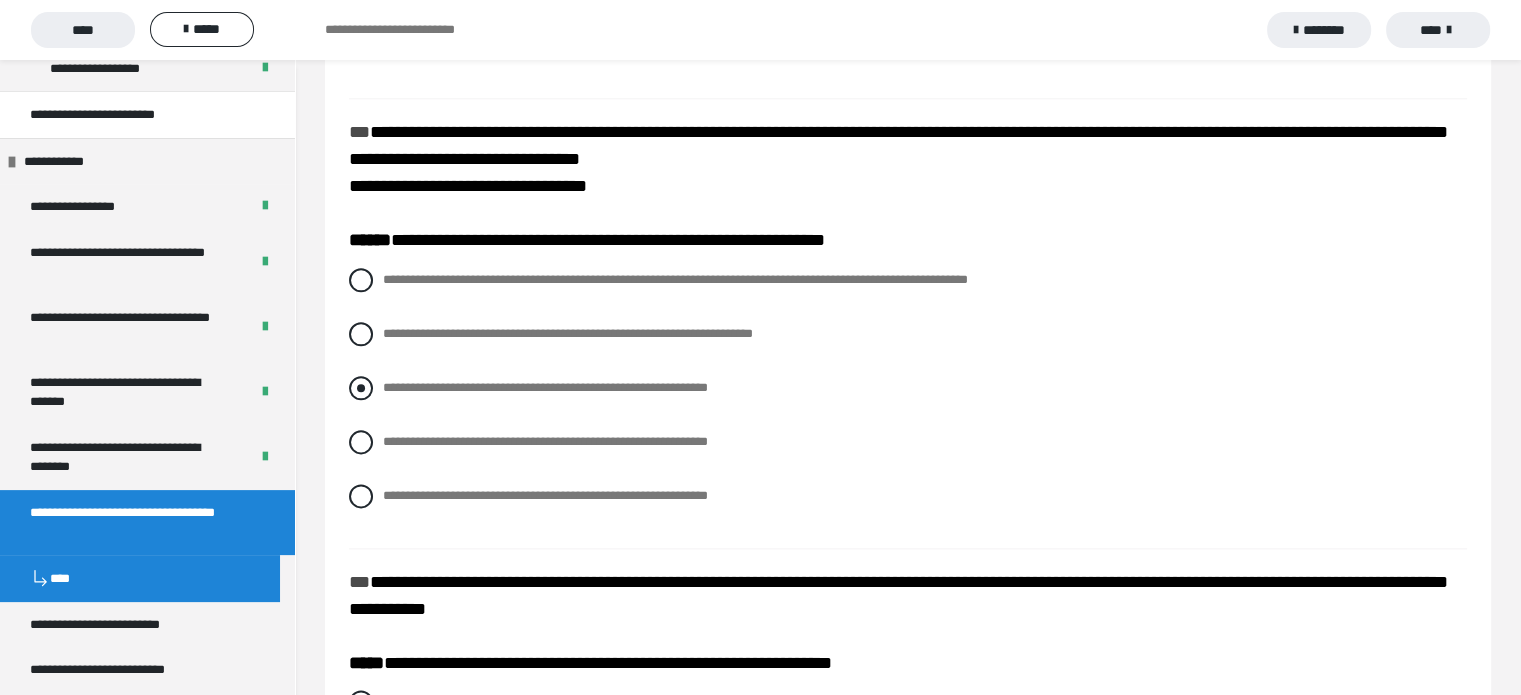 click on "**********" at bounding box center [545, 387] 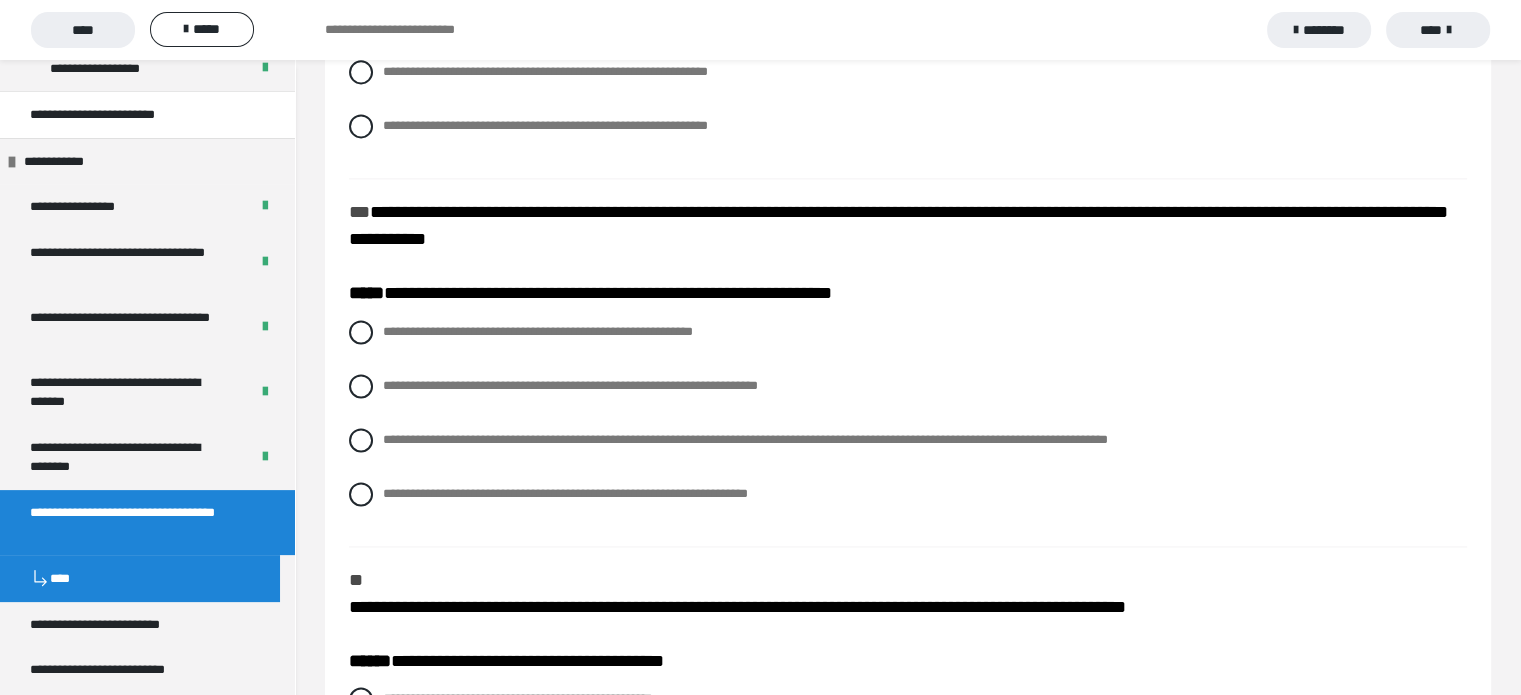 scroll, scrollTop: 2768, scrollLeft: 0, axis: vertical 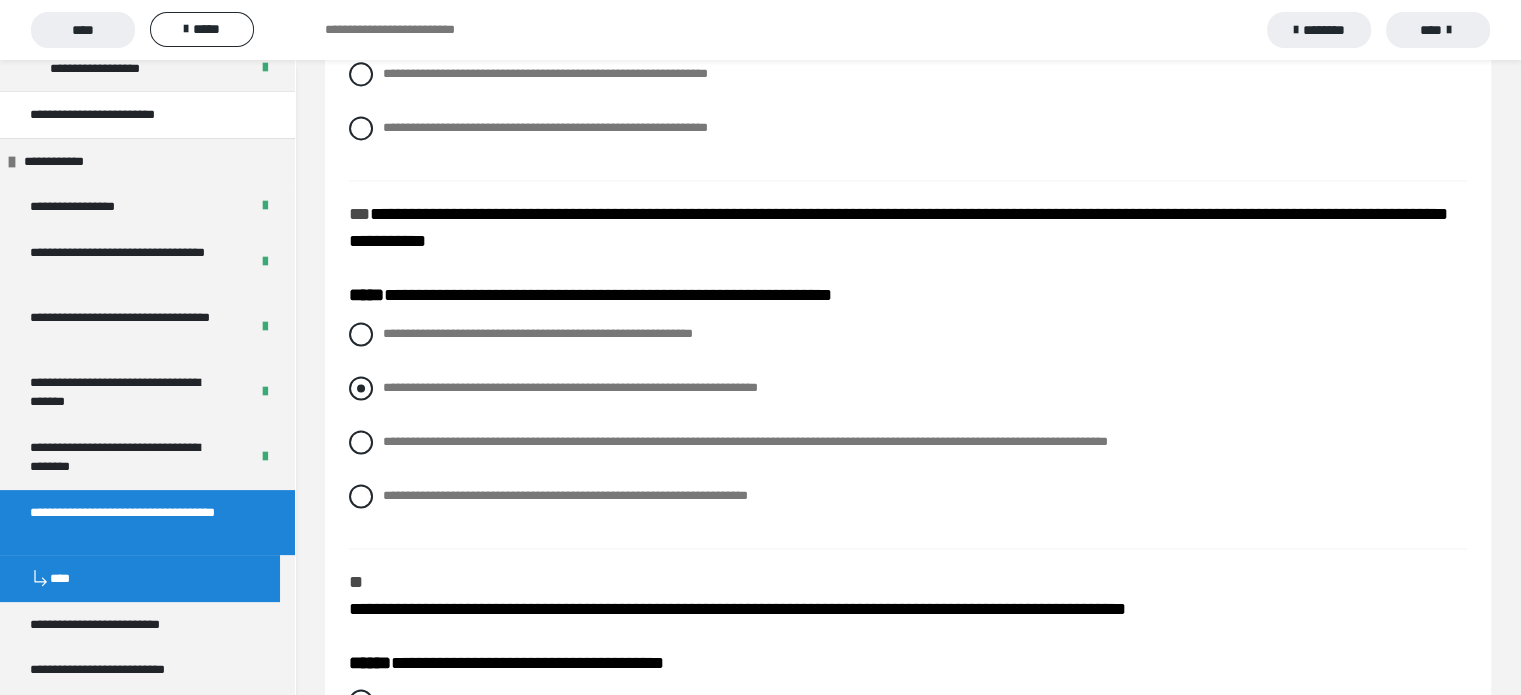 click on "**********" at bounding box center [570, 387] 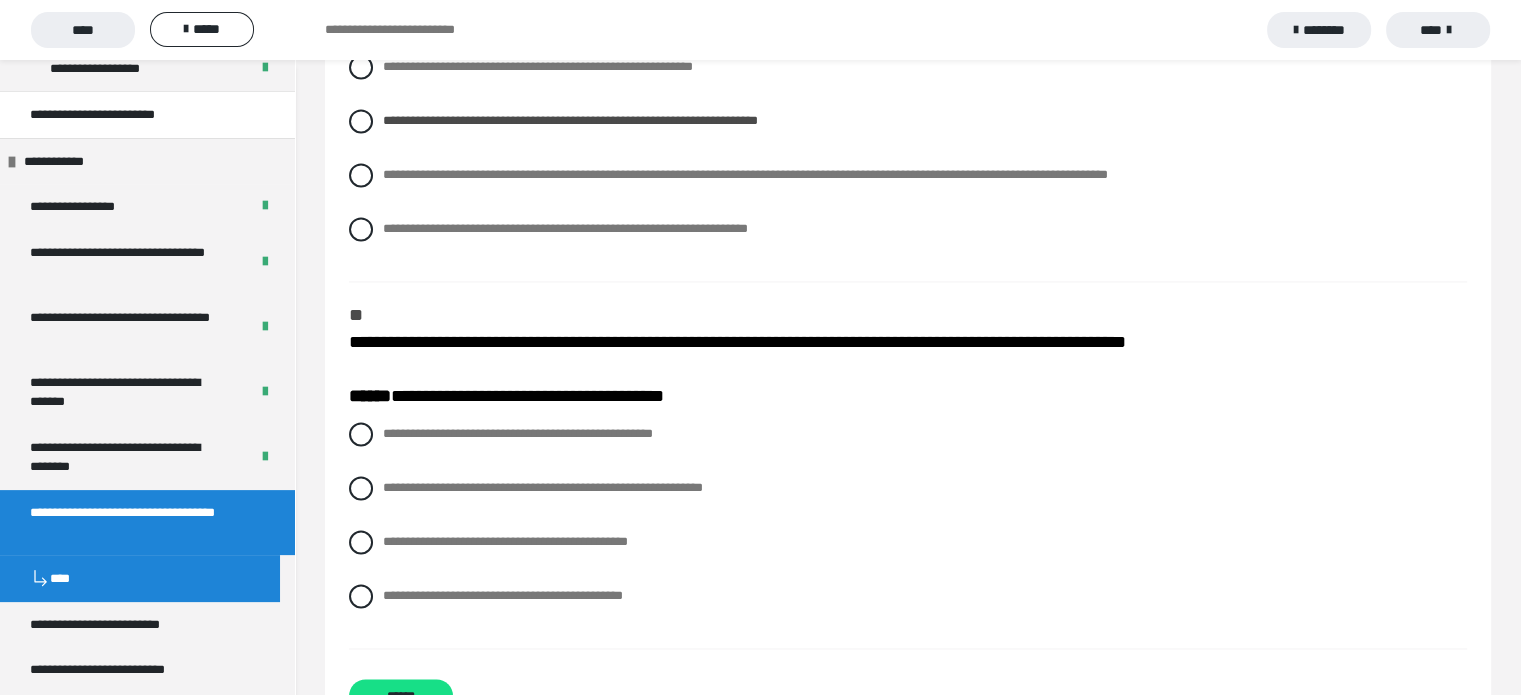 scroll, scrollTop: 3068, scrollLeft: 0, axis: vertical 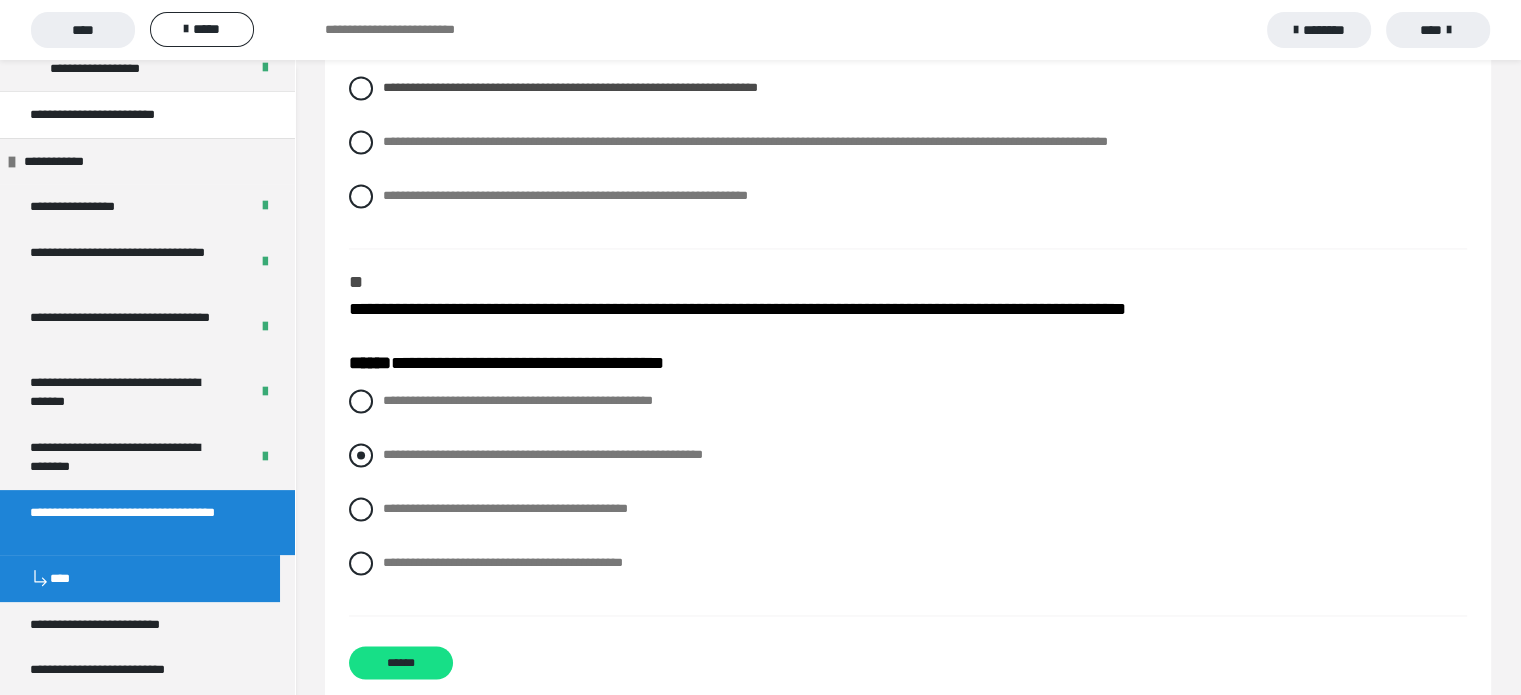 click on "**********" at bounding box center [543, 454] 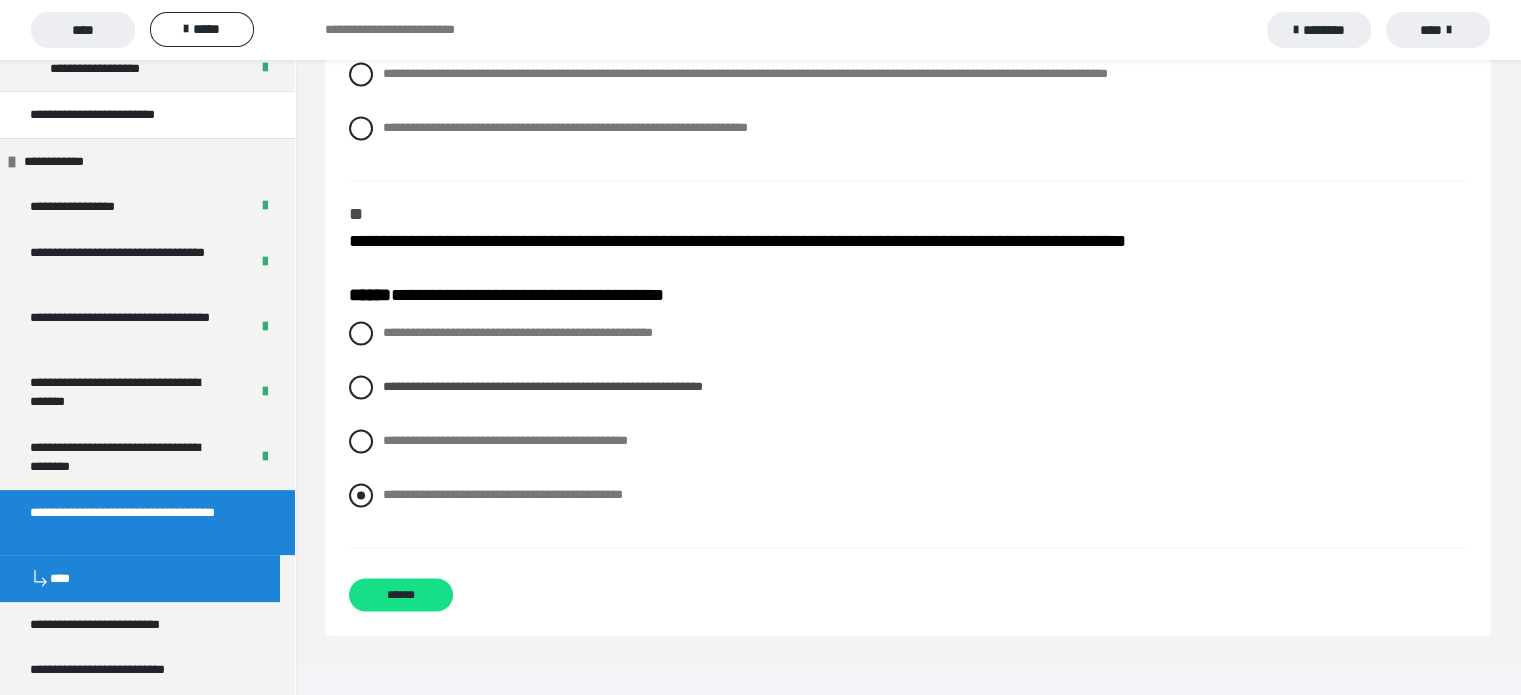 scroll, scrollTop: 3168, scrollLeft: 0, axis: vertical 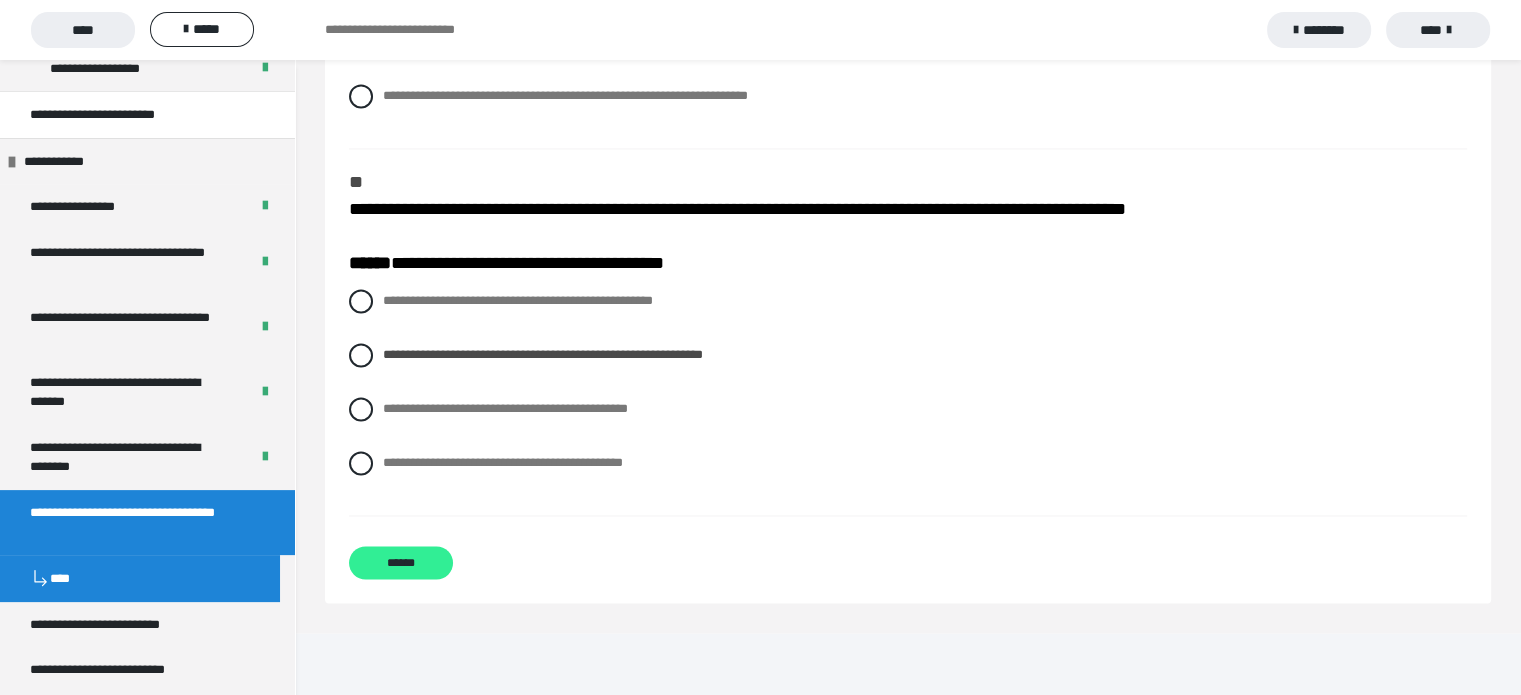 click on "******" at bounding box center (401, 562) 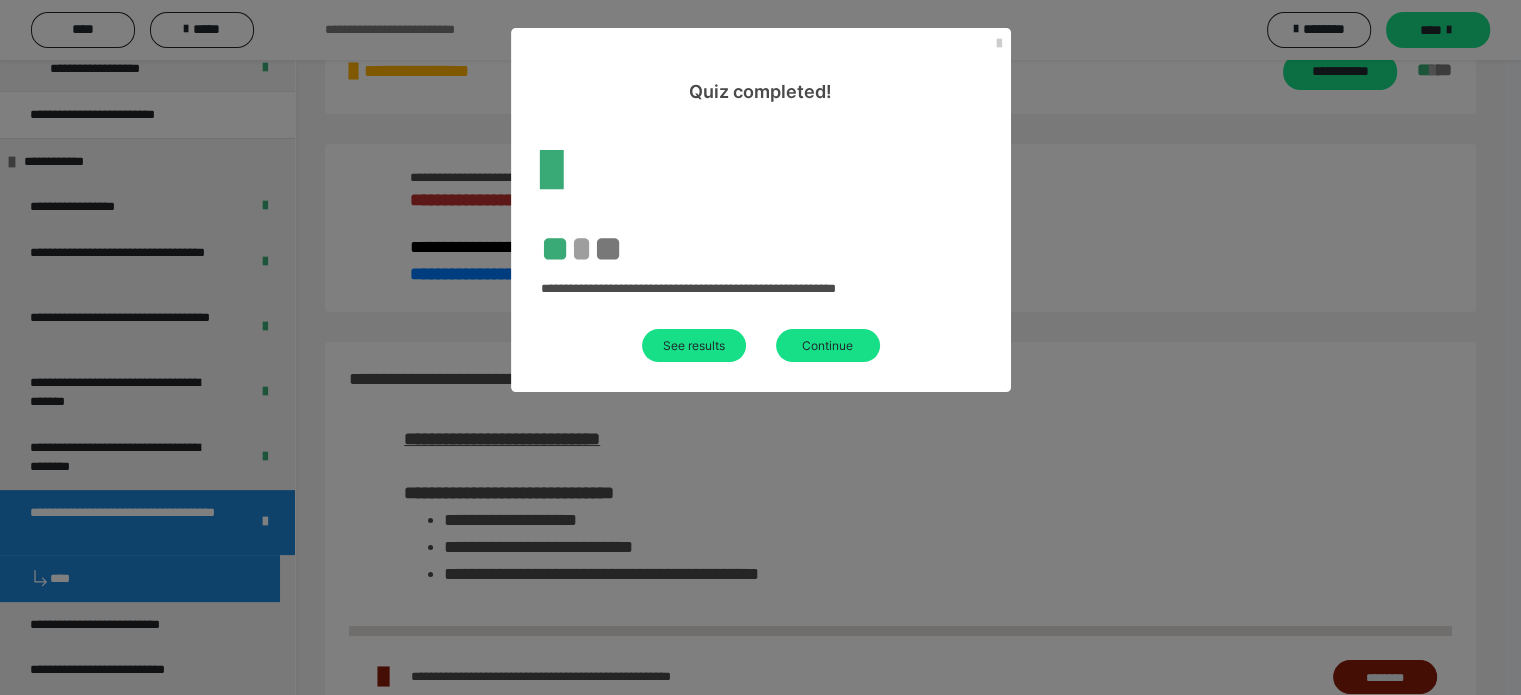scroll, scrollTop: 645, scrollLeft: 0, axis: vertical 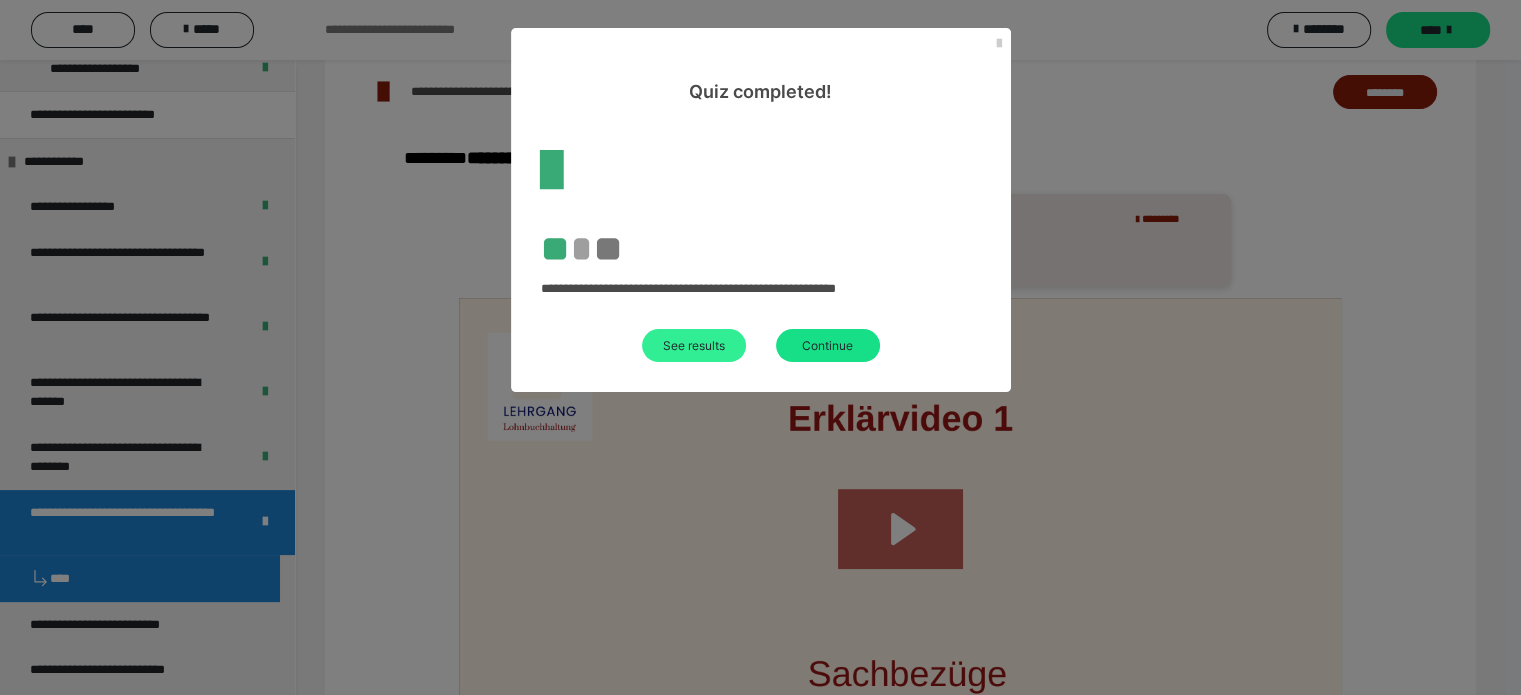 click on "See results" at bounding box center [694, 345] 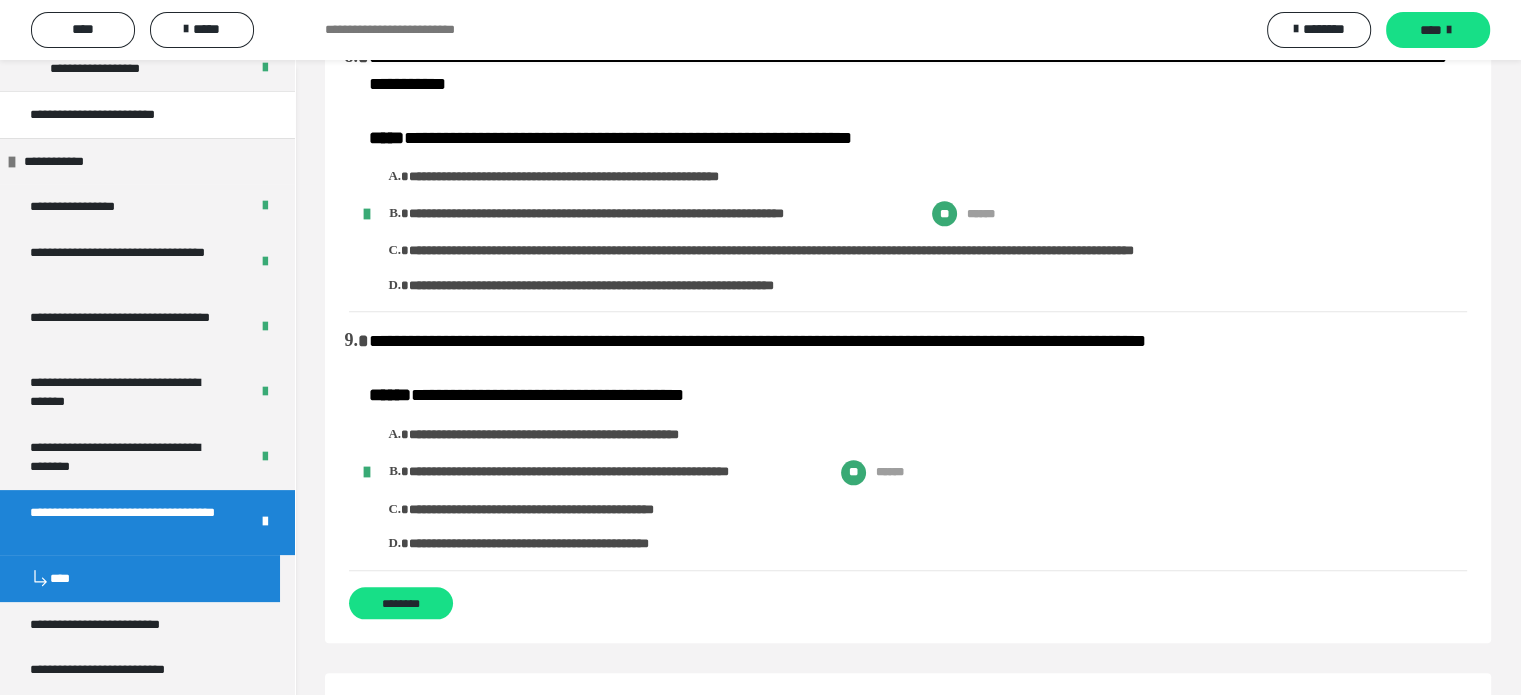 scroll, scrollTop: 2500, scrollLeft: 0, axis: vertical 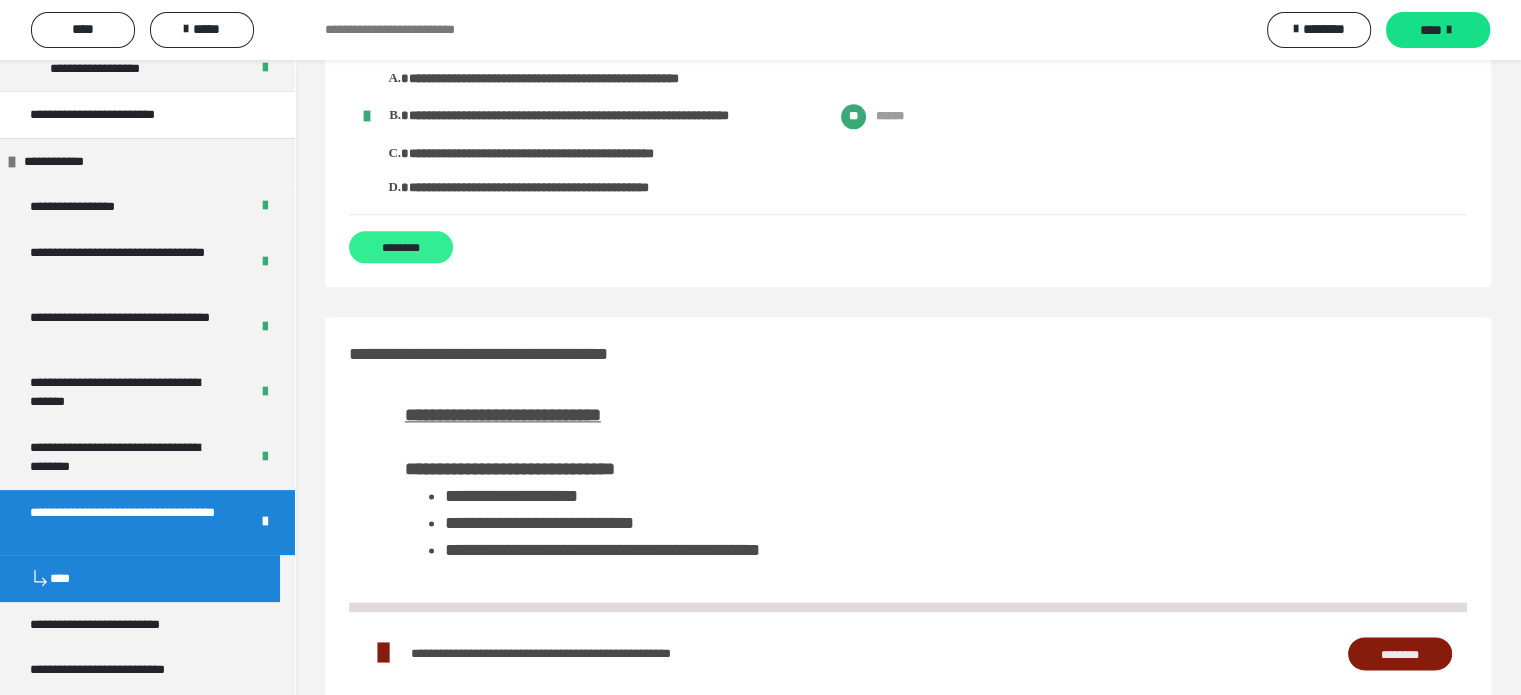 click on "********" at bounding box center (401, 247) 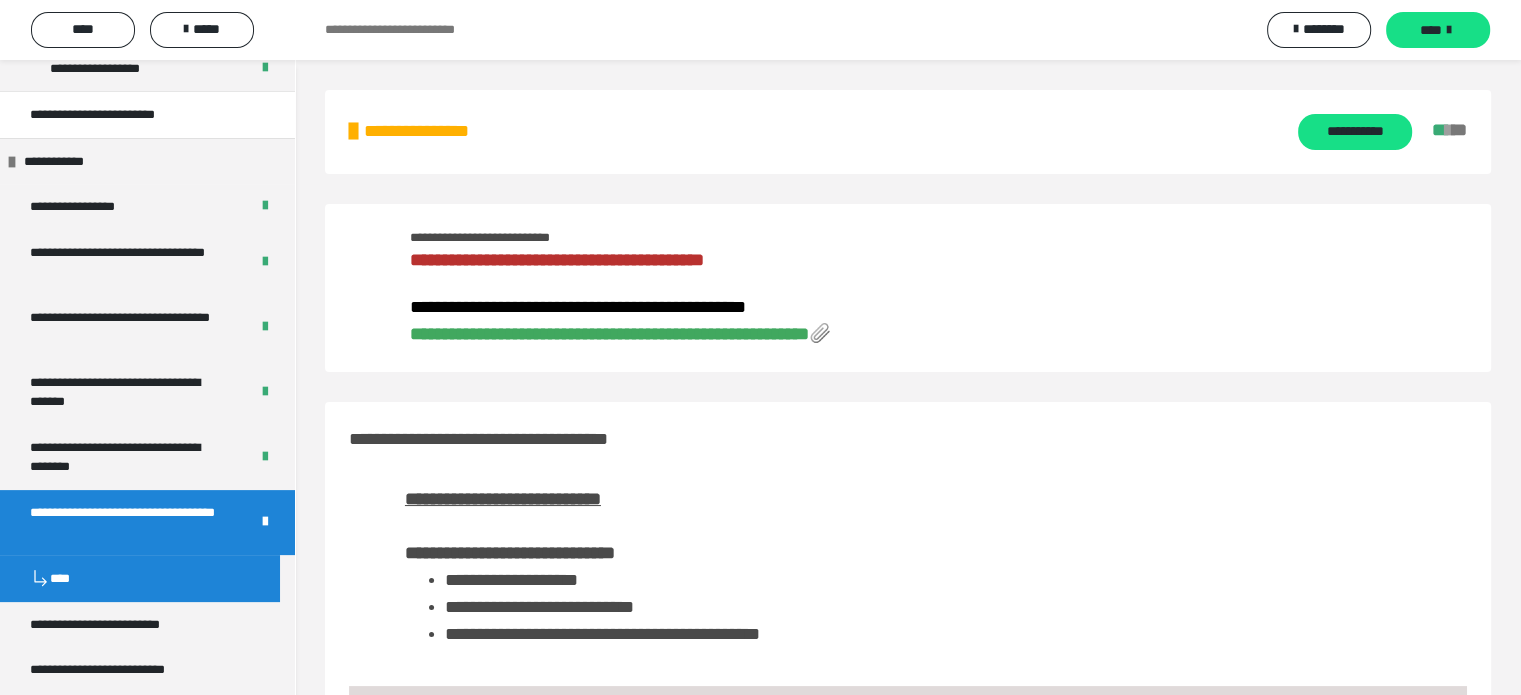 click on "**********" at bounding box center [609, 334] 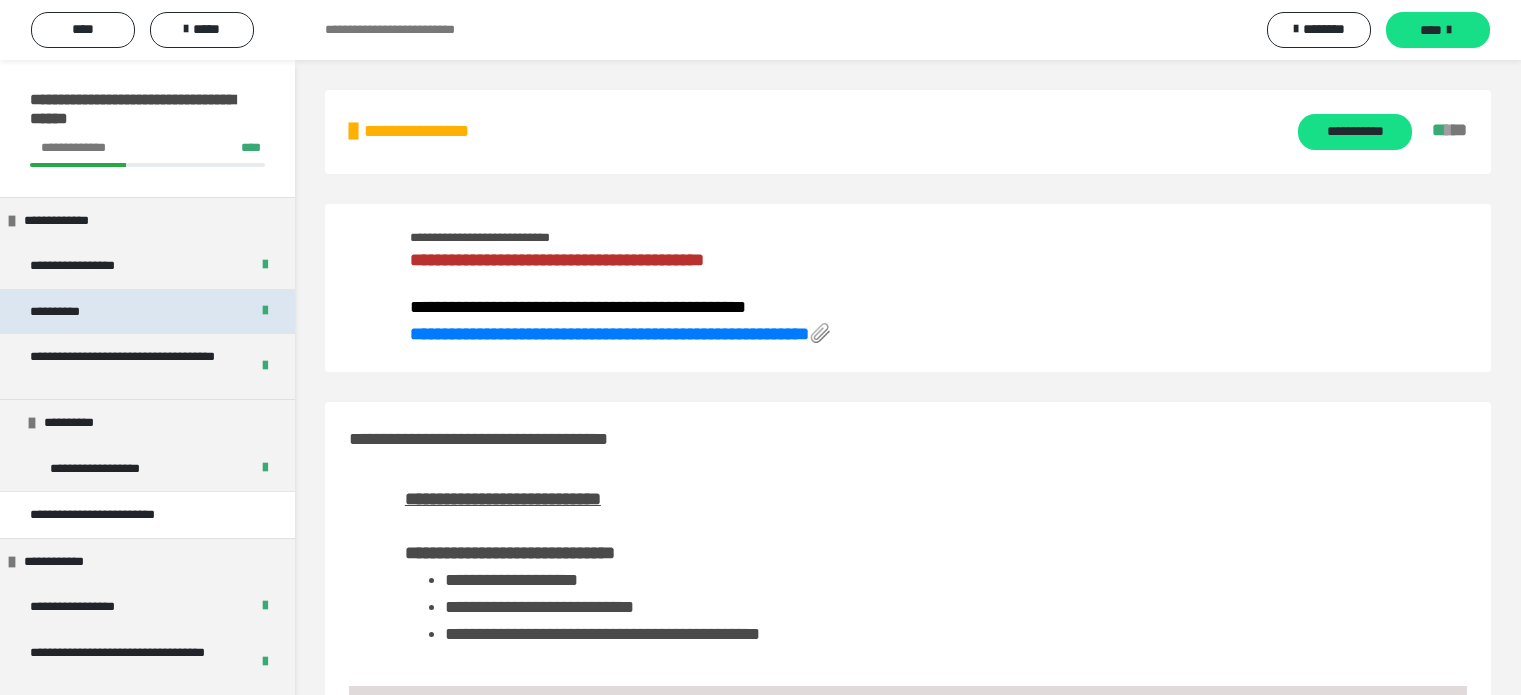 scroll, scrollTop: 0, scrollLeft: 0, axis: both 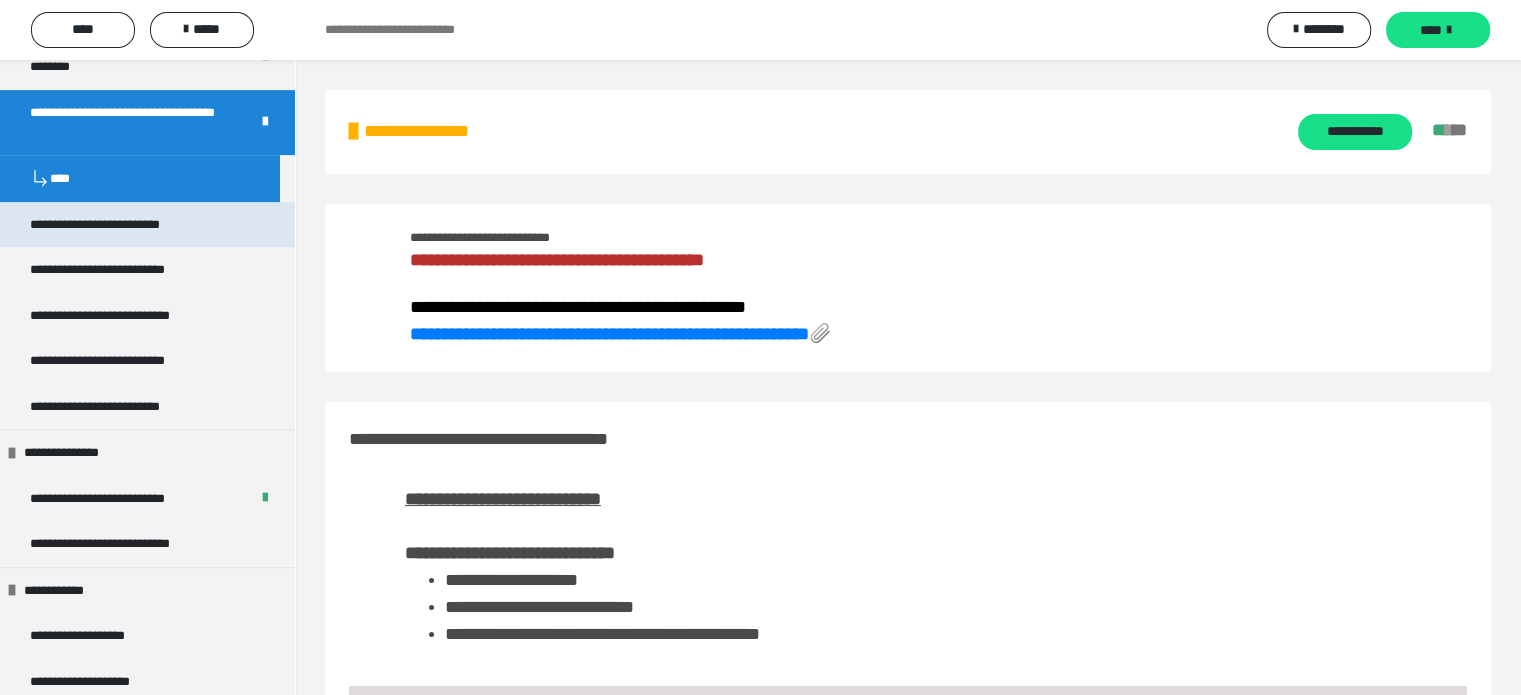 click on "**********" at bounding box center (124, 225) 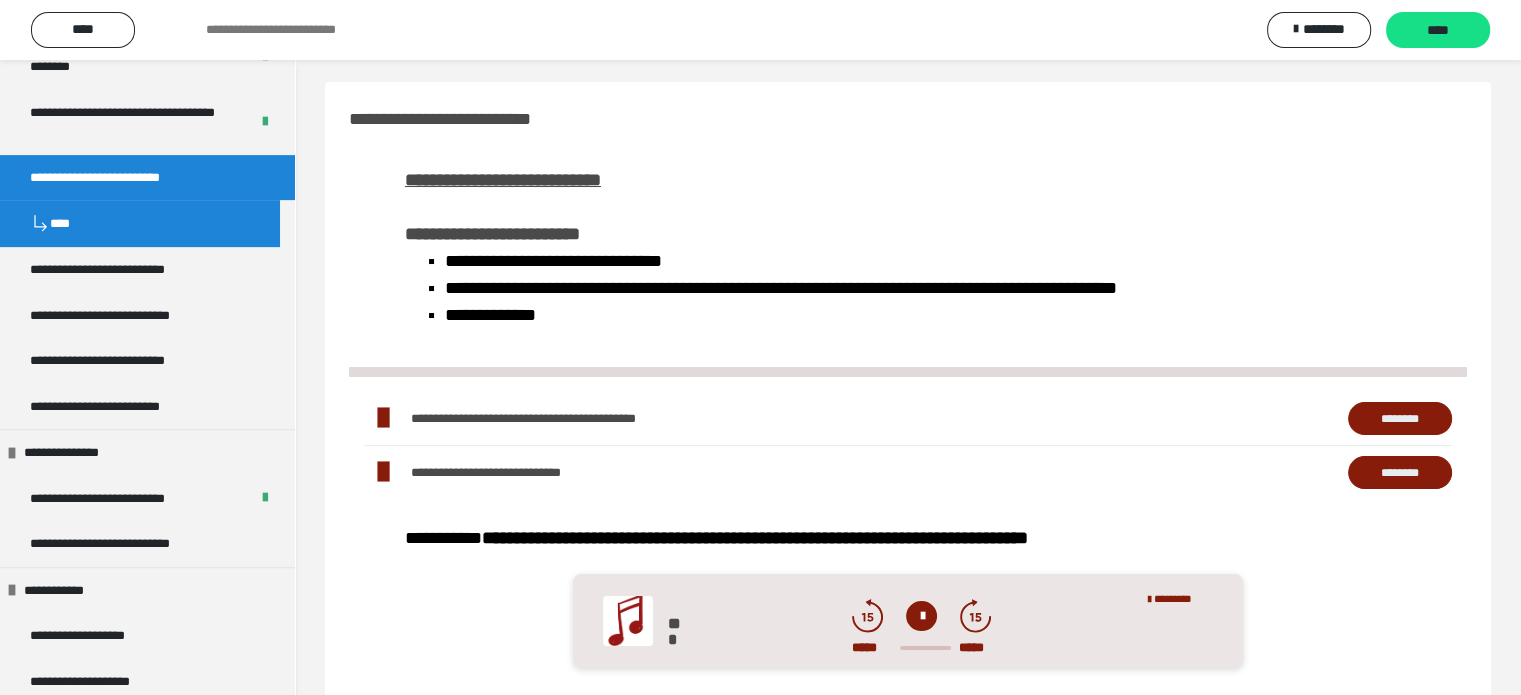 scroll, scrollTop: 0, scrollLeft: 0, axis: both 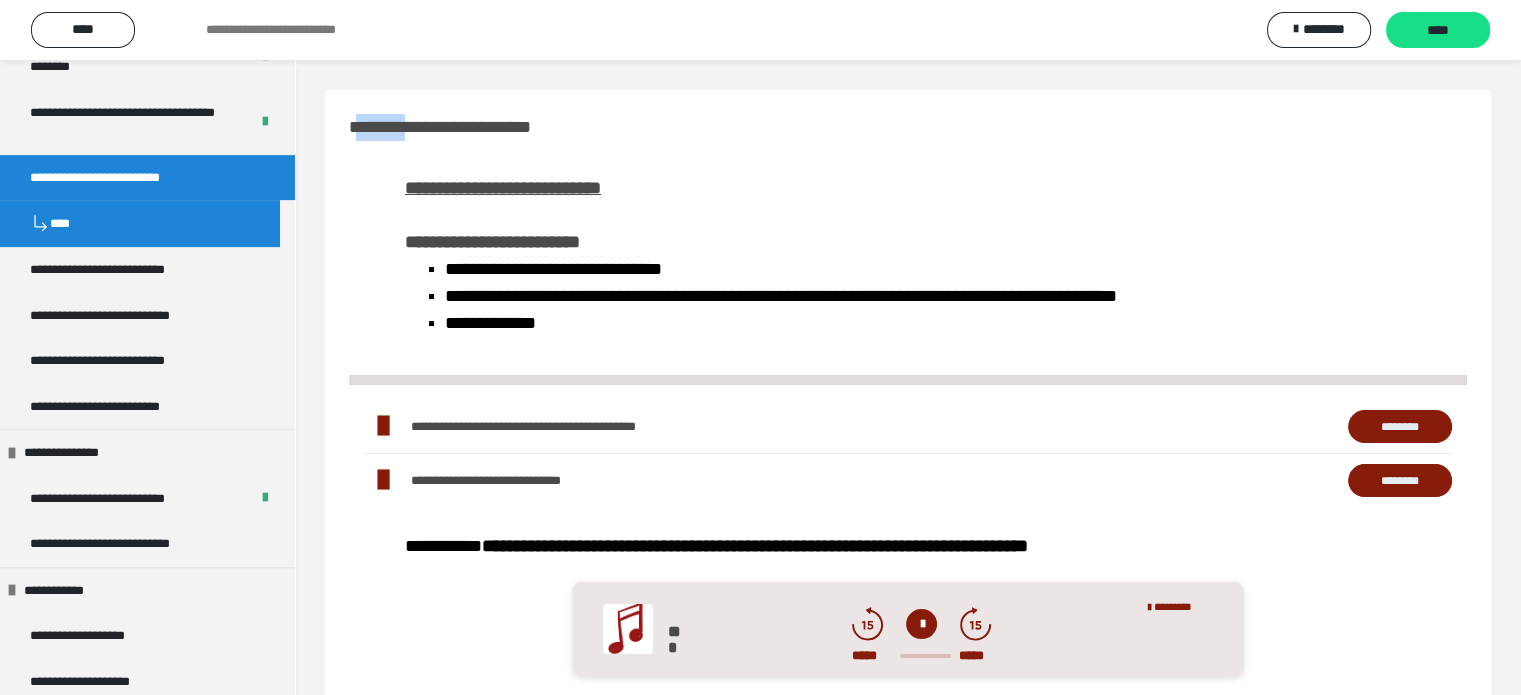 drag, startPoint x: 355, startPoint y: 128, endPoint x: 432, endPoint y: 135, distance: 77.31753 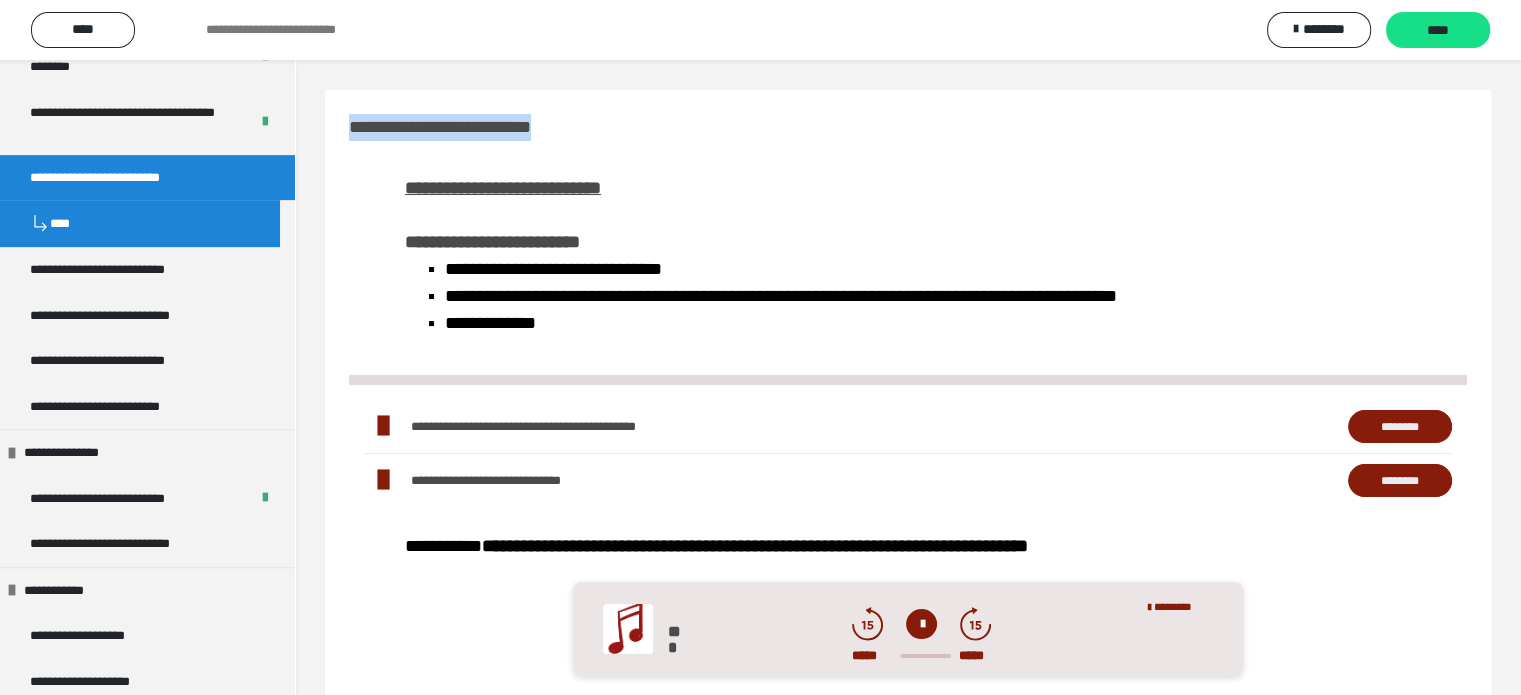 drag, startPoint x: 348, startPoint y: 127, endPoint x: 619, endPoint y: 137, distance: 271.18445 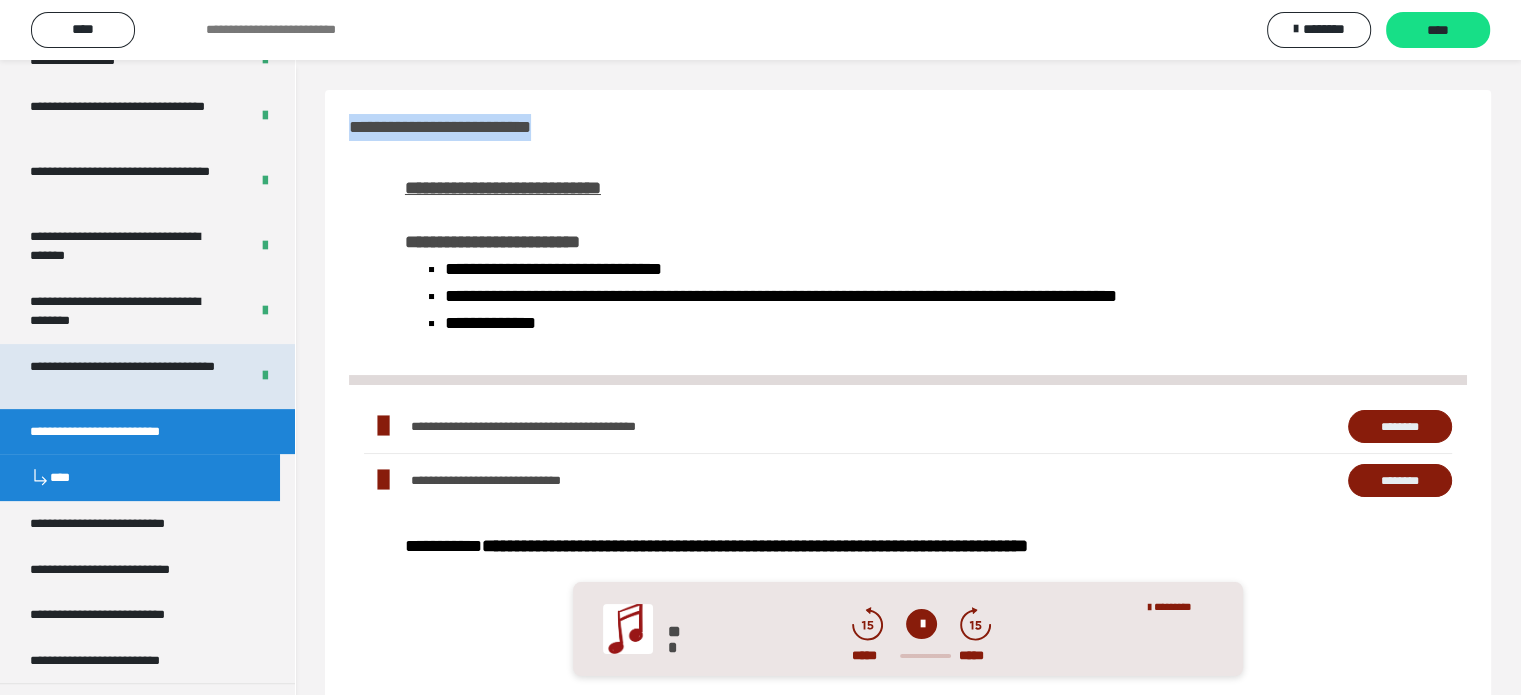 scroll, scrollTop: 400, scrollLeft: 0, axis: vertical 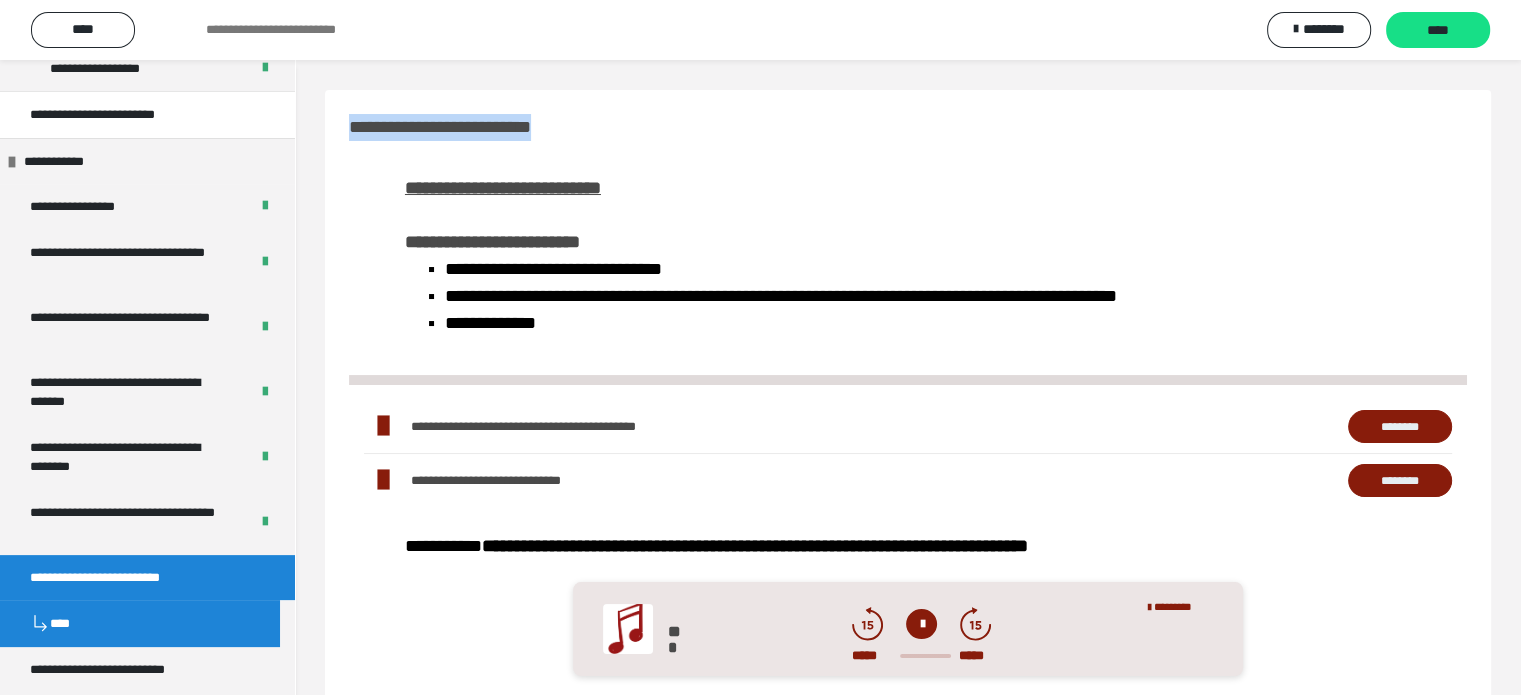 click on "********" at bounding box center (1400, 427) 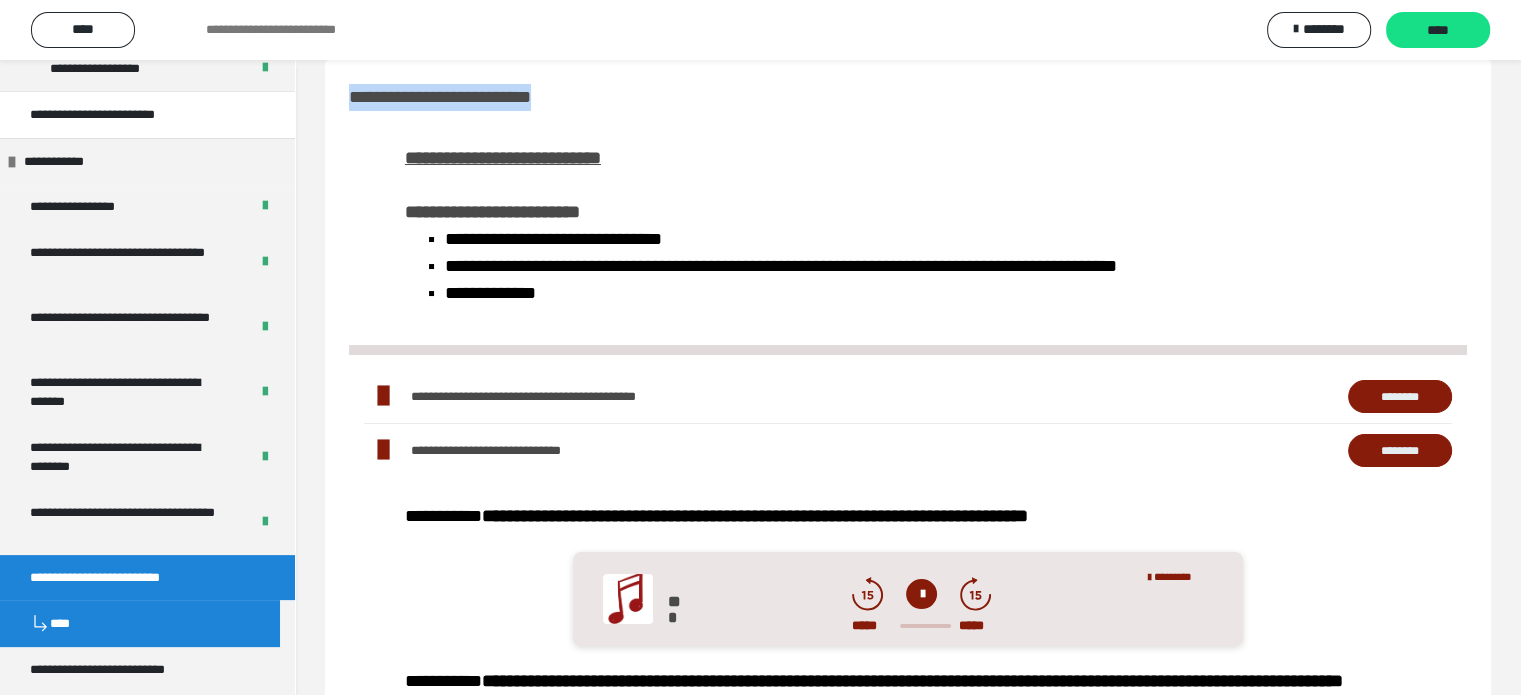 scroll, scrollTop: 0, scrollLeft: 0, axis: both 